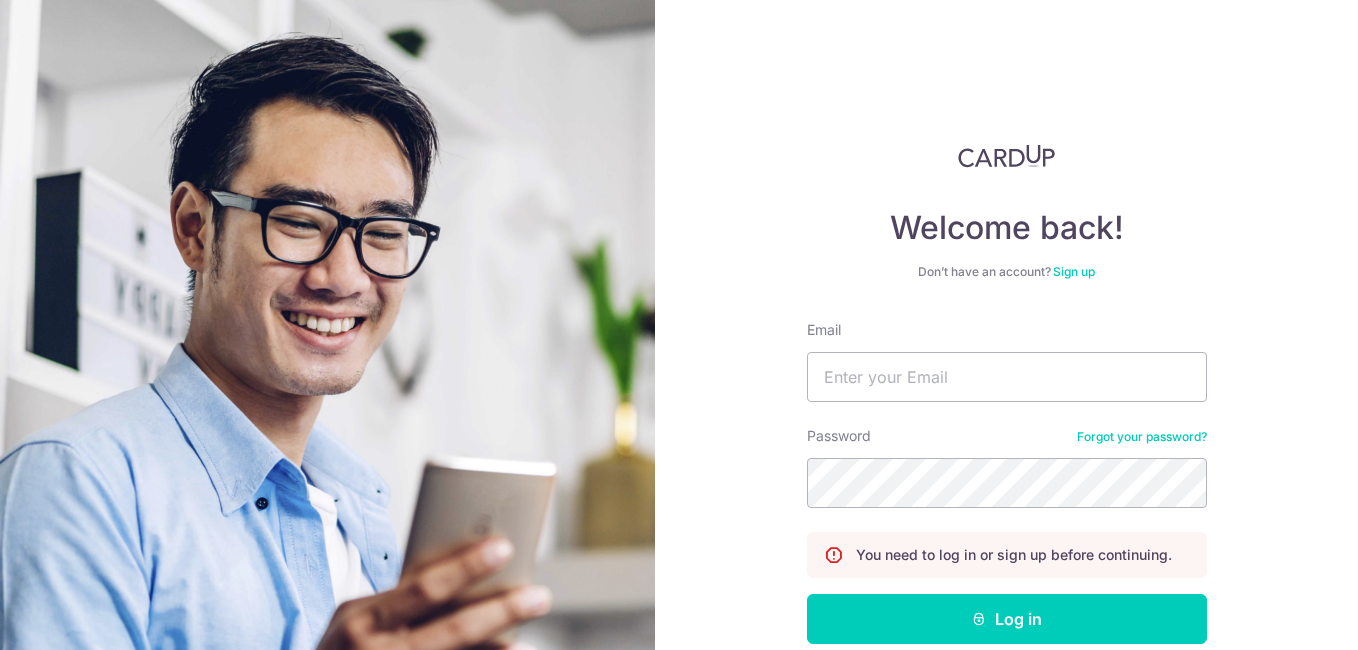 scroll, scrollTop: 0, scrollLeft: 0, axis: both 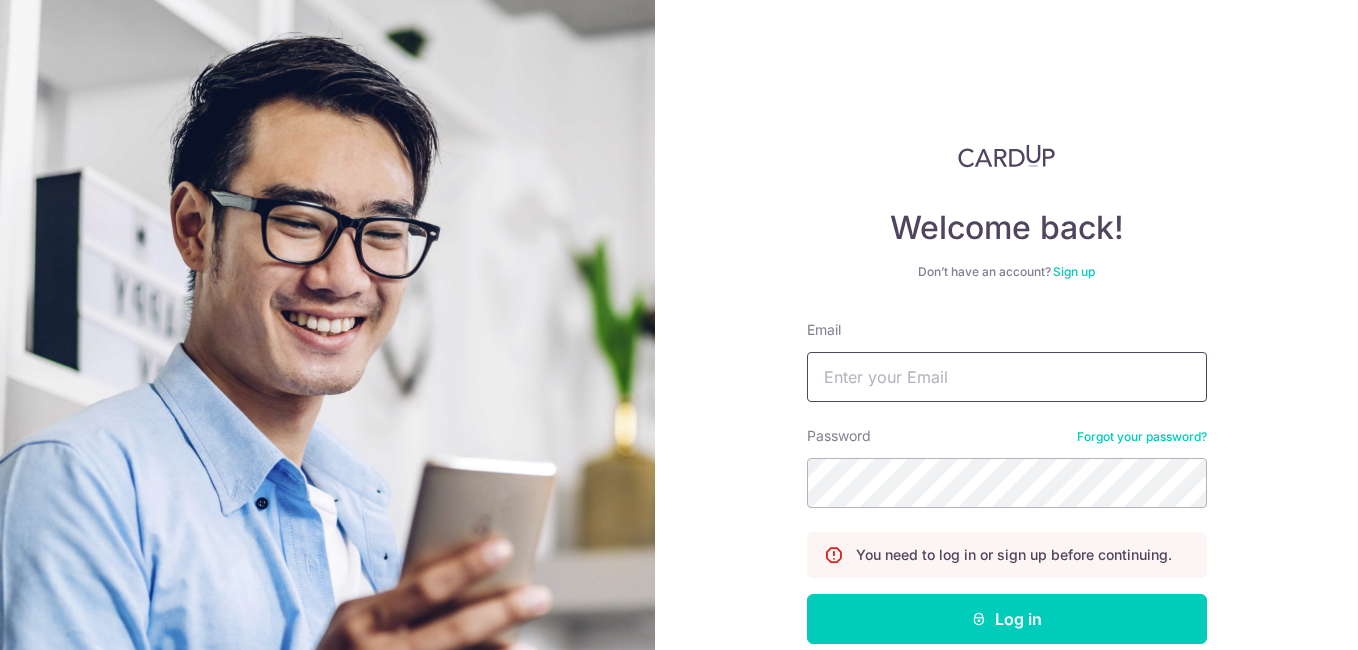 click on "Email" at bounding box center [1007, 377] 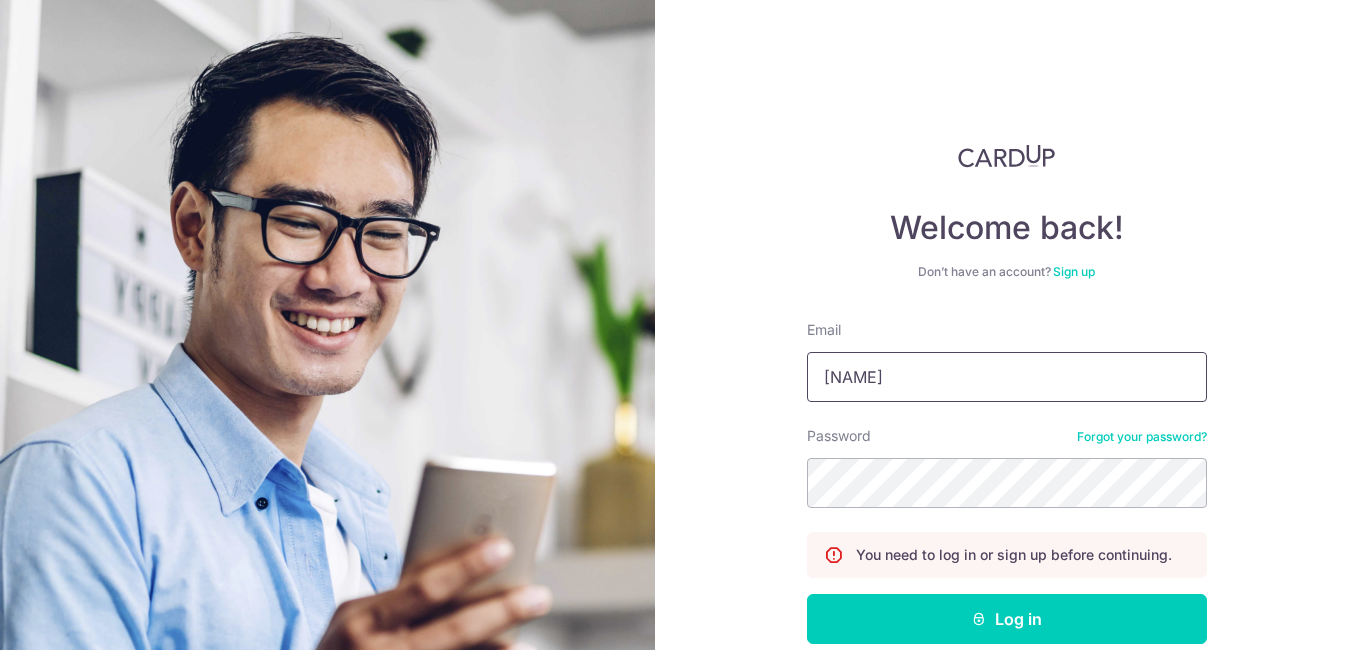 type on "[EMAIL]" 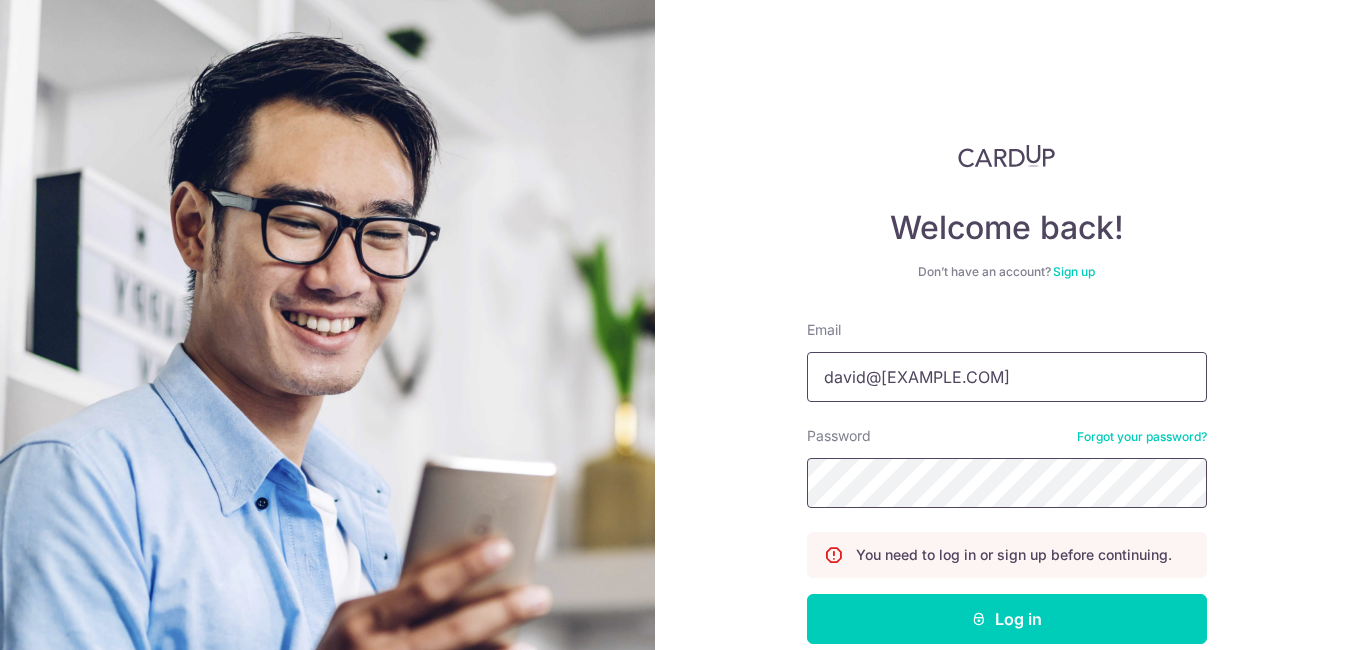 click on "Log in" at bounding box center (1007, 619) 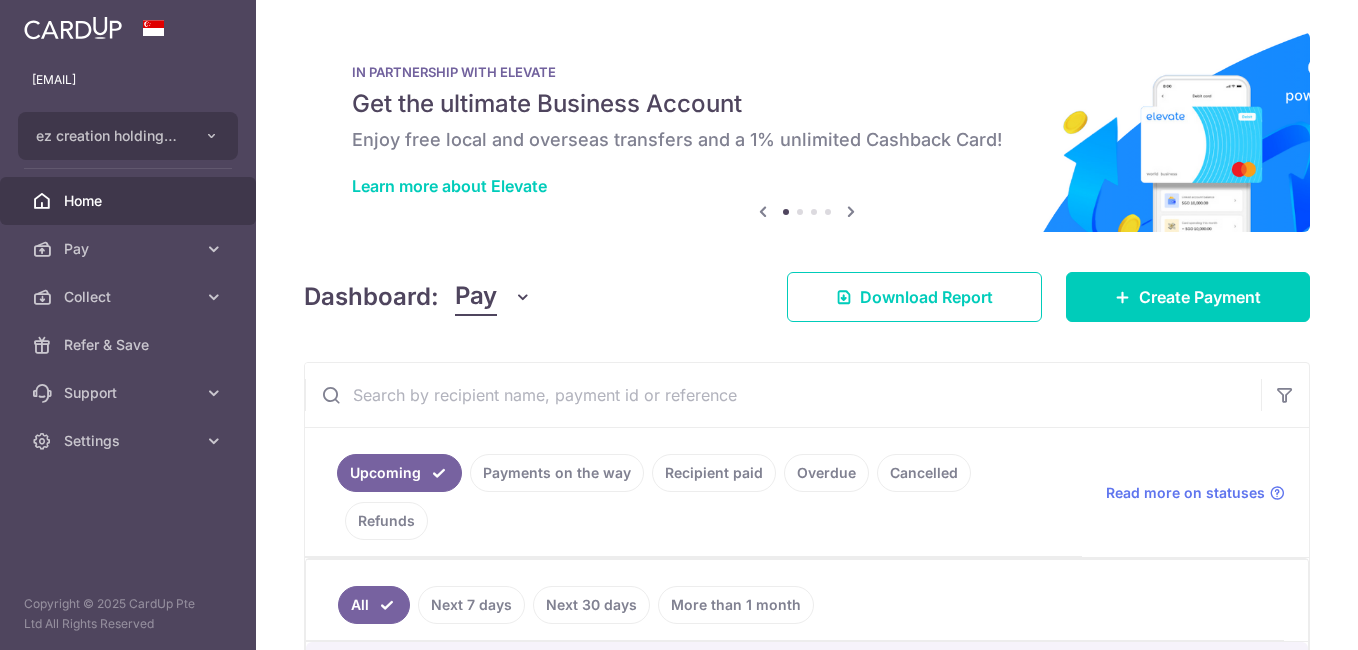 scroll, scrollTop: 0, scrollLeft: 0, axis: both 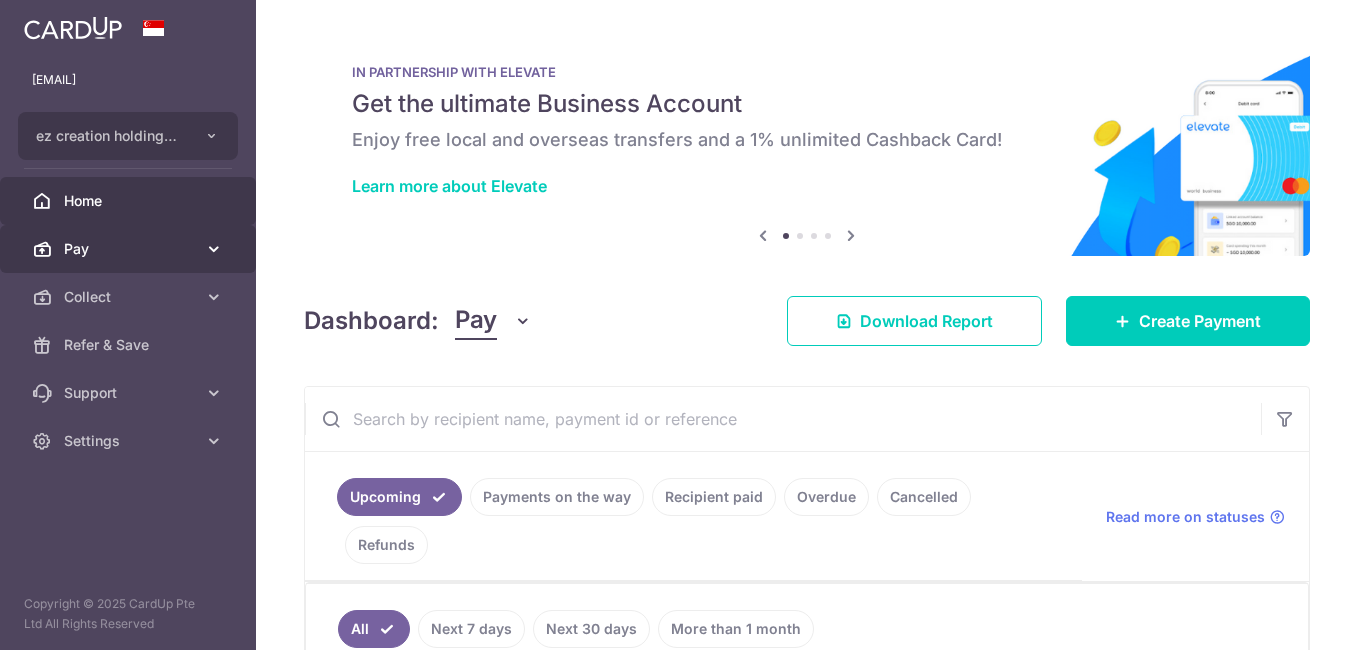 click on "Pay" at bounding box center [128, 249] 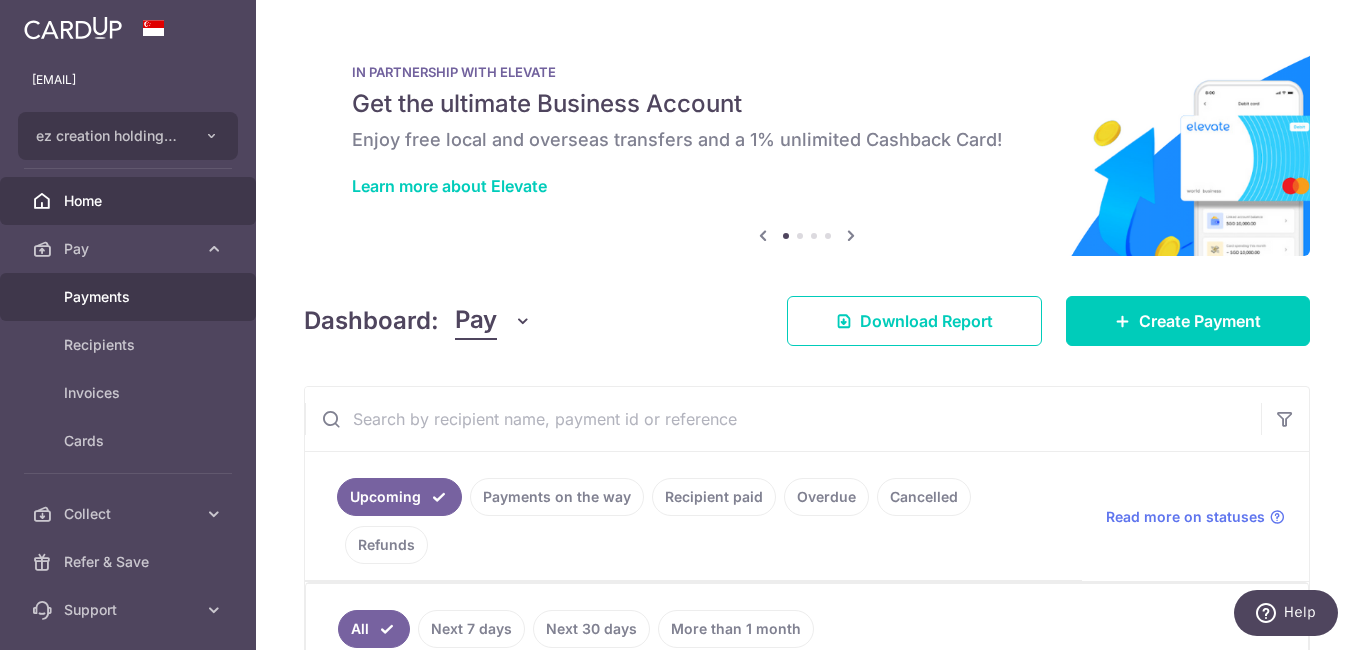 click on "Pay" at bounding box center (130, 249) 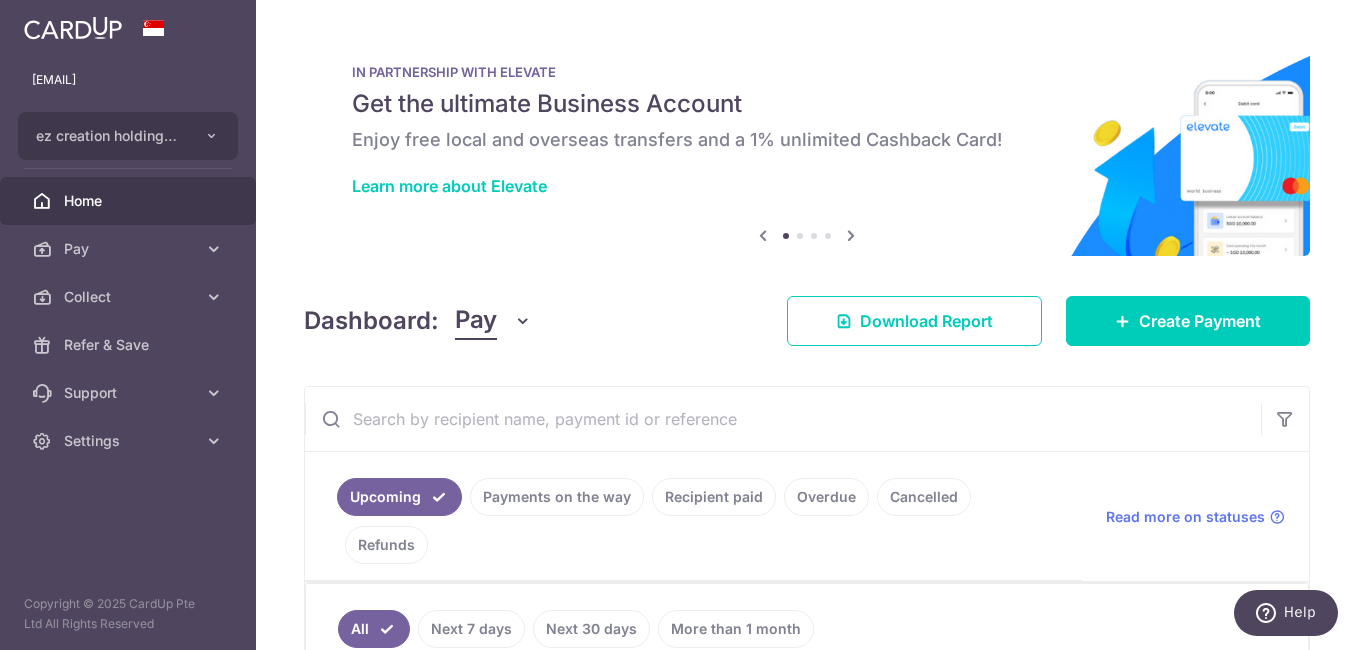 click on "Payments" at bounding box center [130, 297] 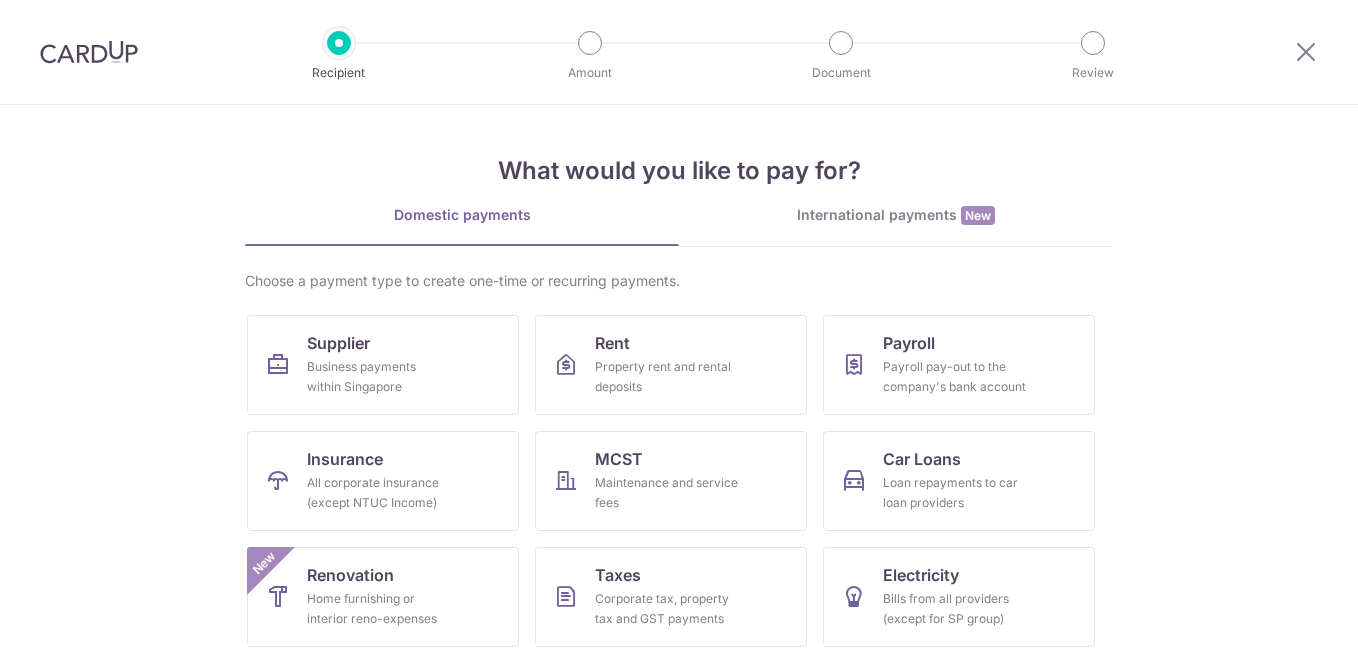 scroll, scrollTop: 0, scrollLeft: 0, axis: both 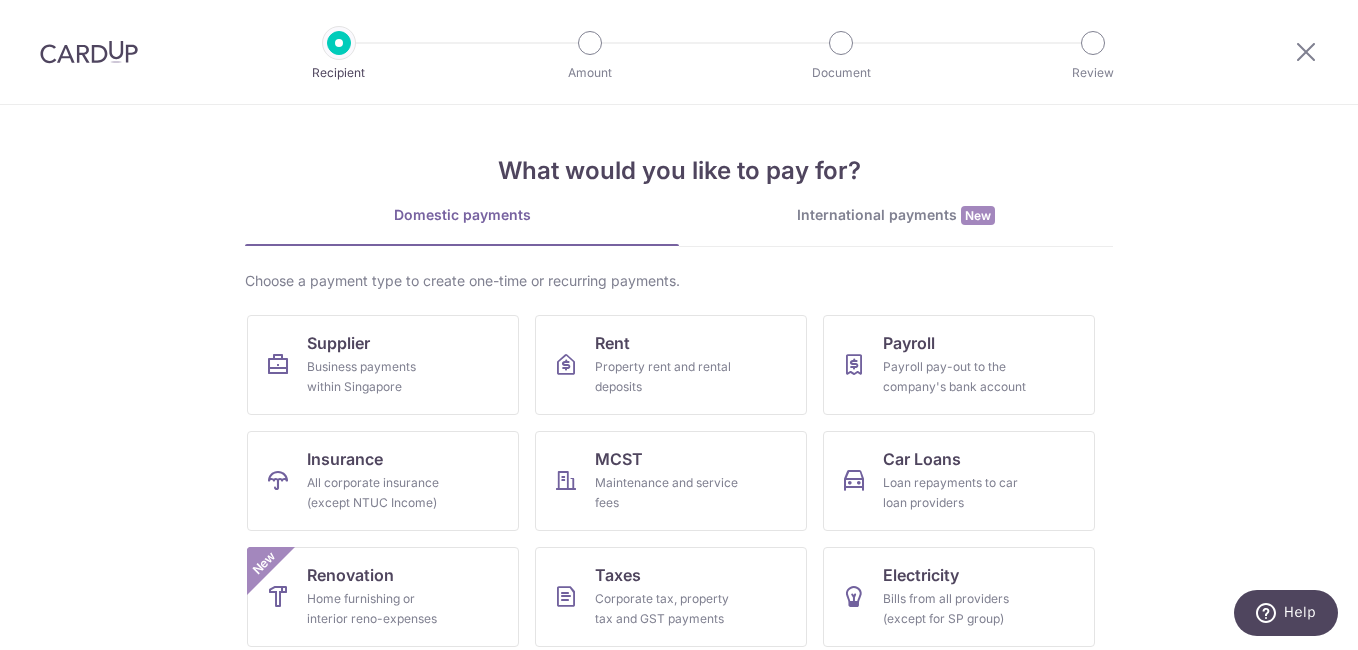 click on "International payments
New" at bounding box center (896, 215) 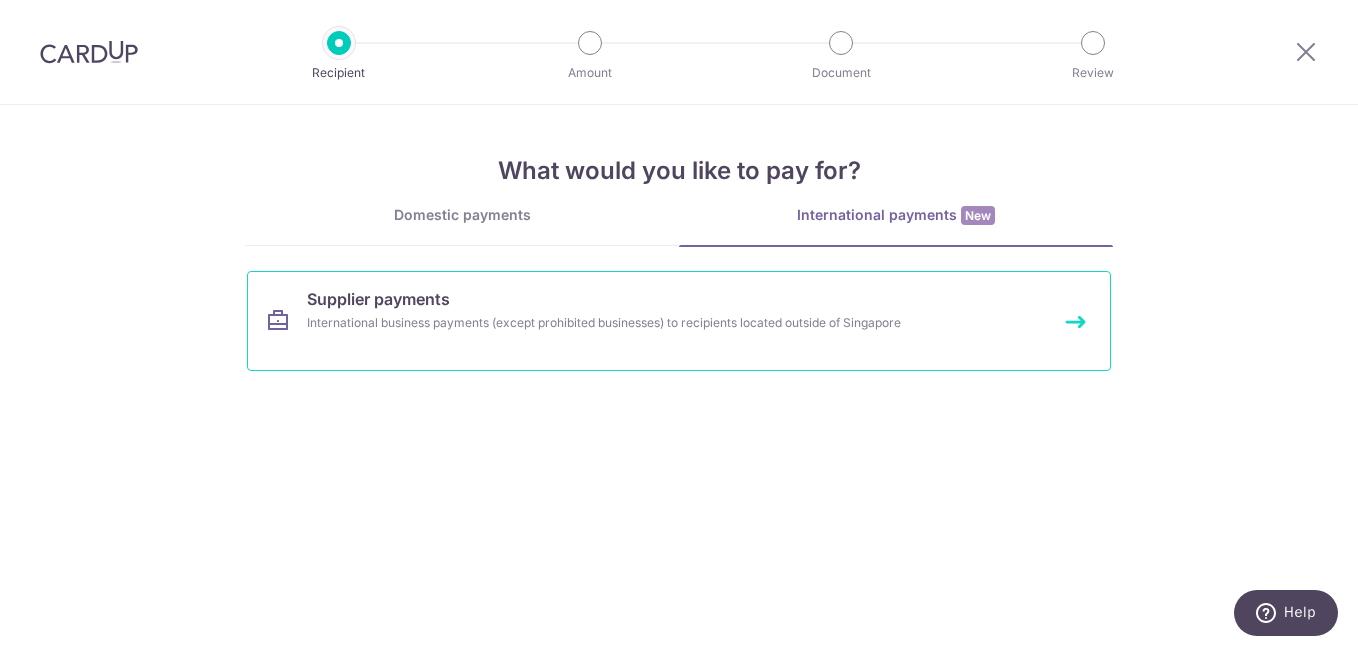 click on "International business payments (except prohibited businesses) to recipients located outside of Singapore" at bounding box center (652, 323) 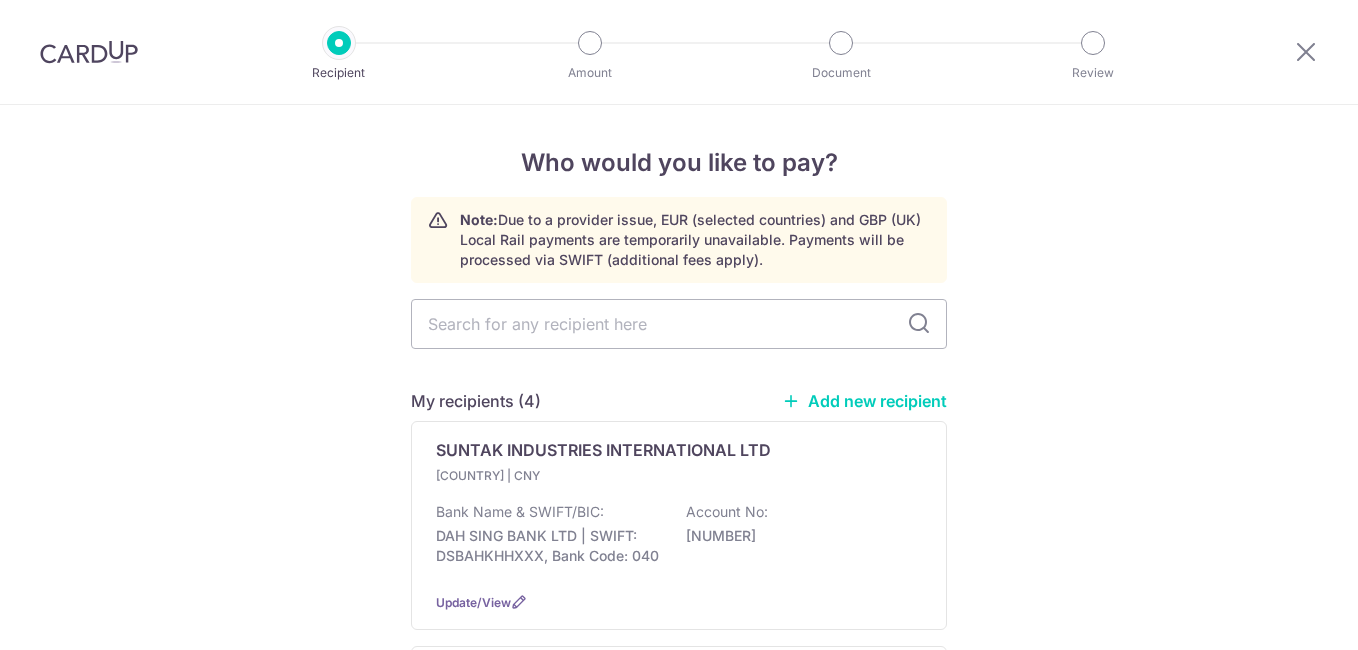 scroll, scrollTop: 0, scrollLeft: 0, axis: both 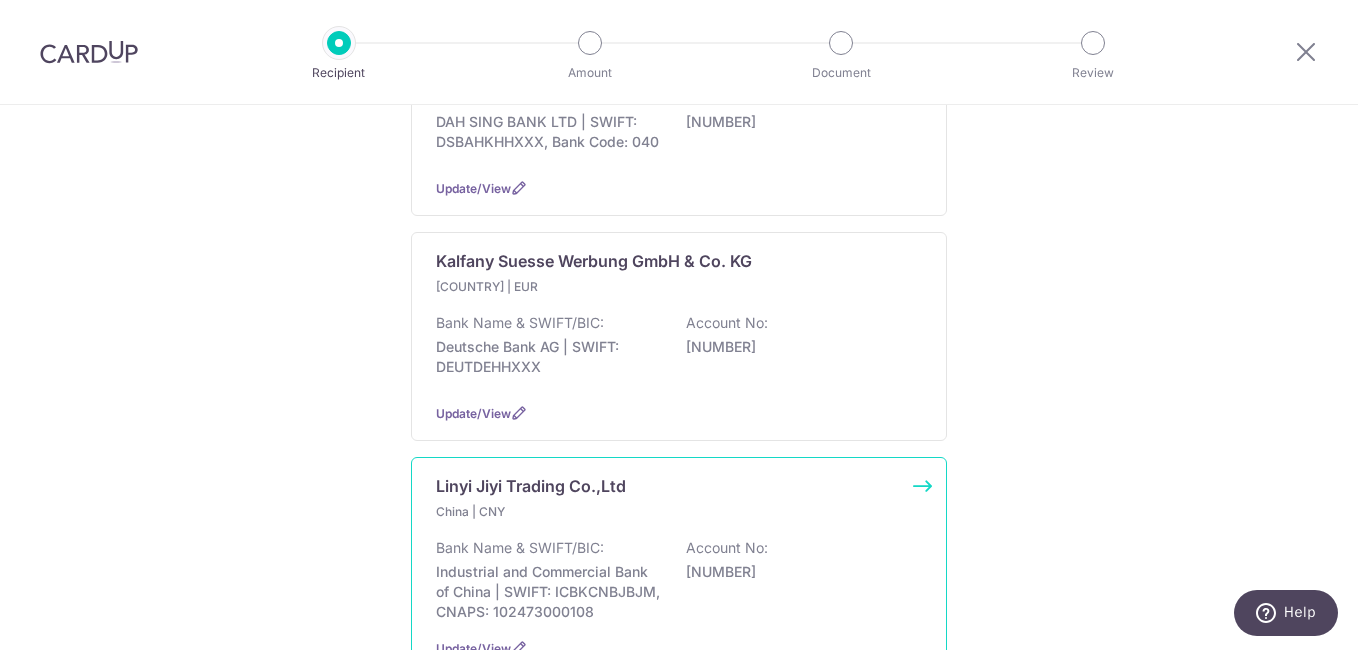 click on "China | CNY" at bounding box center (554, 512) 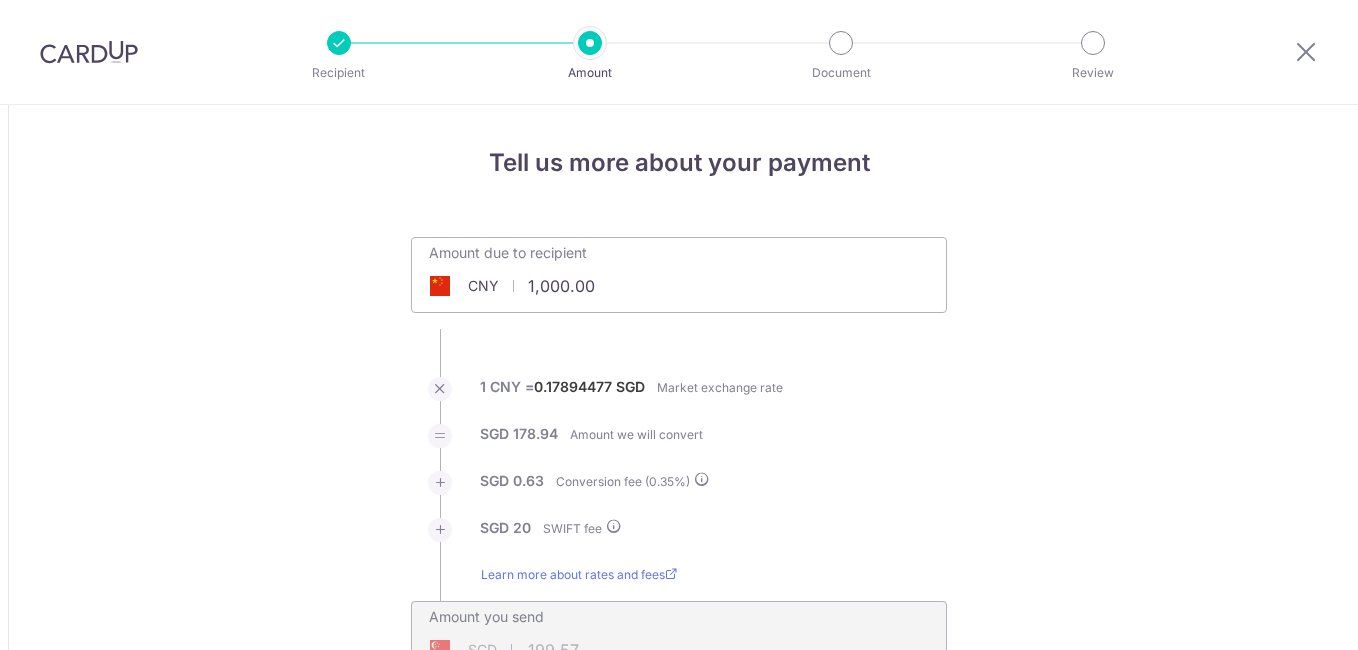scroll, scrollTop: 0, scrollLeft: 0, axis: both 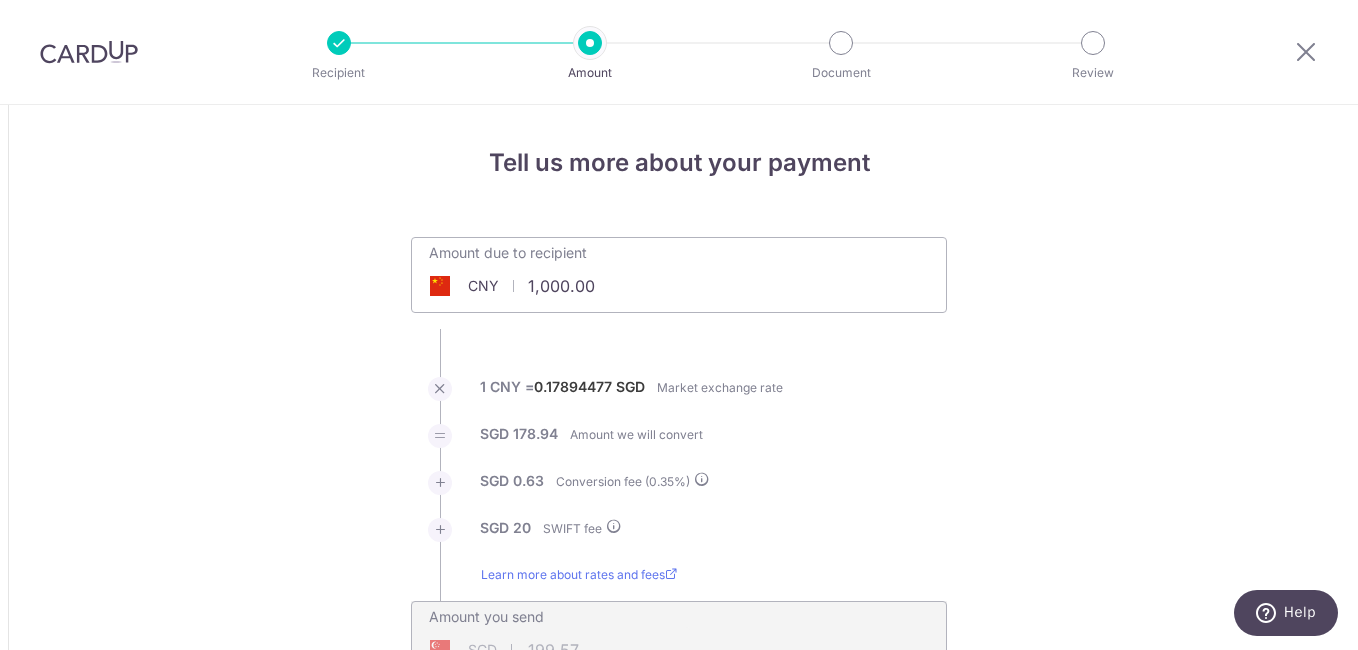 click on "1,000.00" at bounding box center (566, 286) 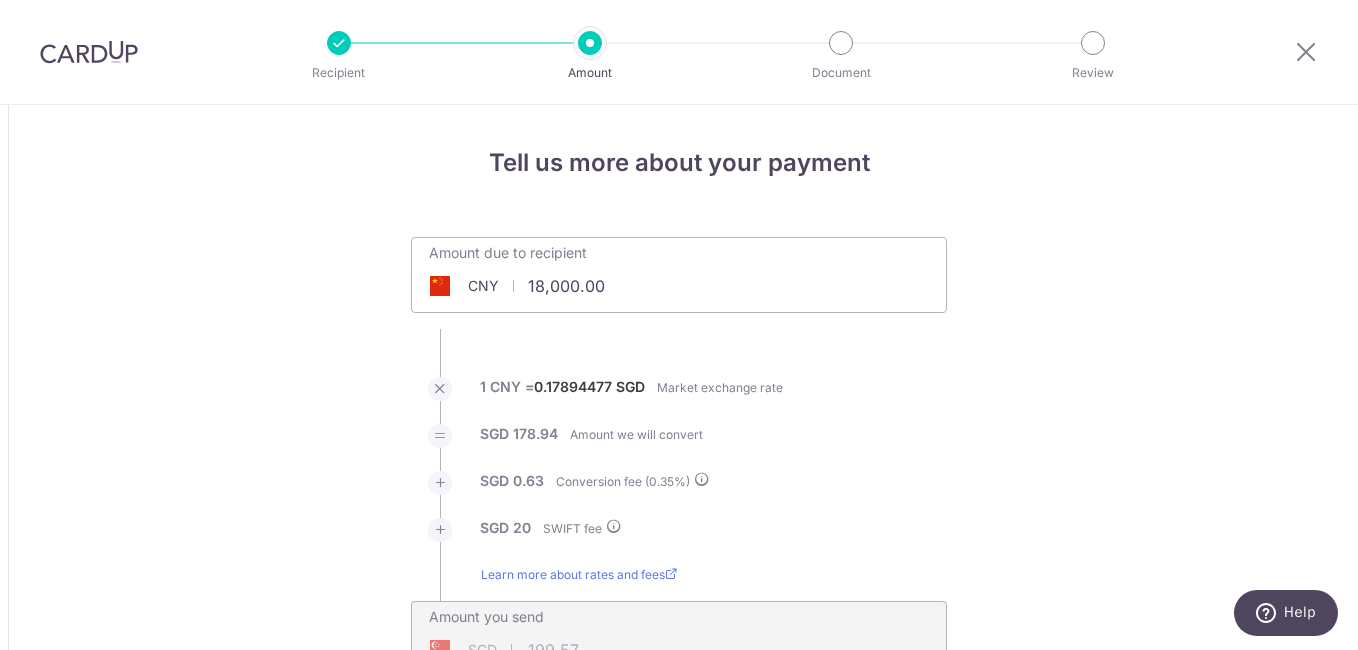 click on "SGD
178.94
Amount we will convert" at bounding box center (679, 447) 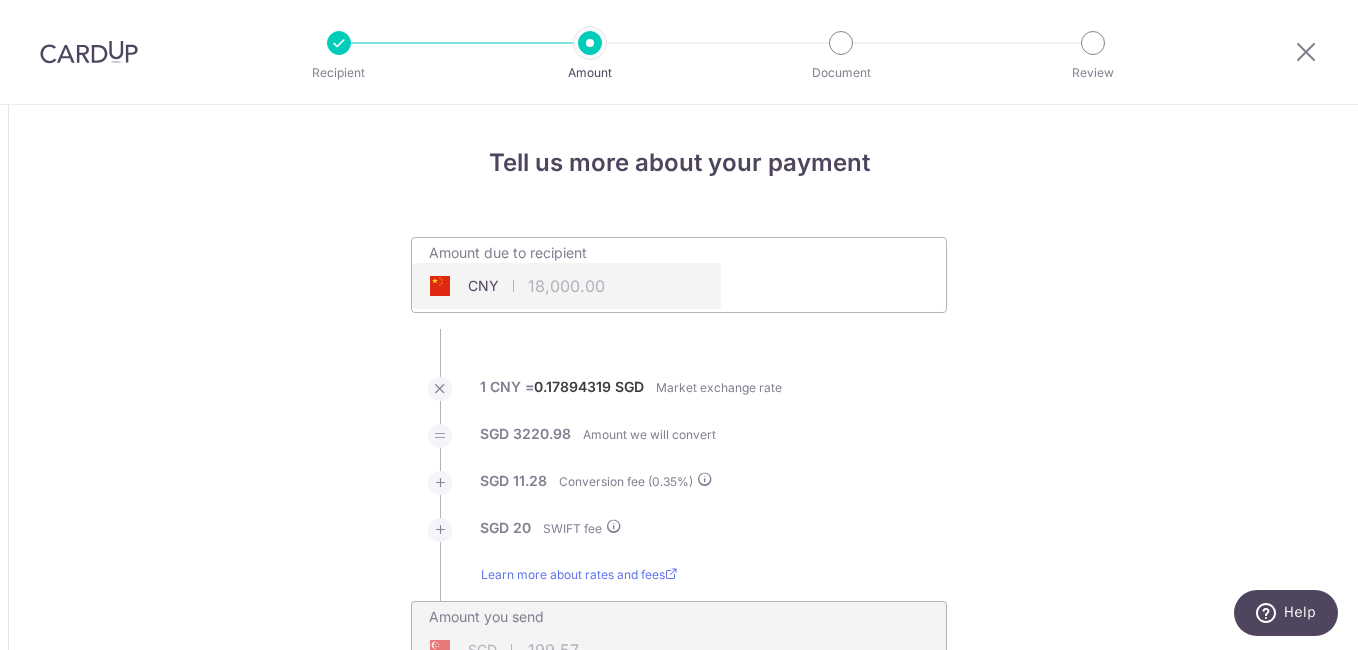 type on "18,000.00" 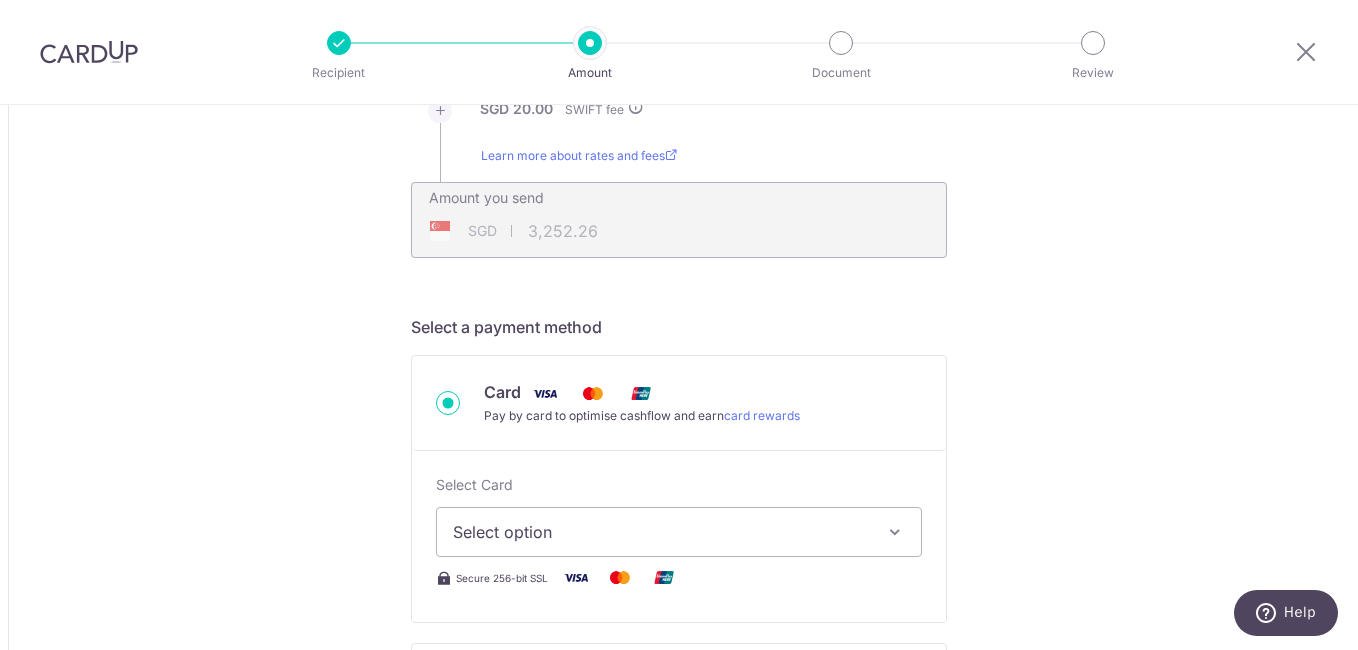 scroll, scrollTop: 560, scrollLeft: 0, axis: vertical 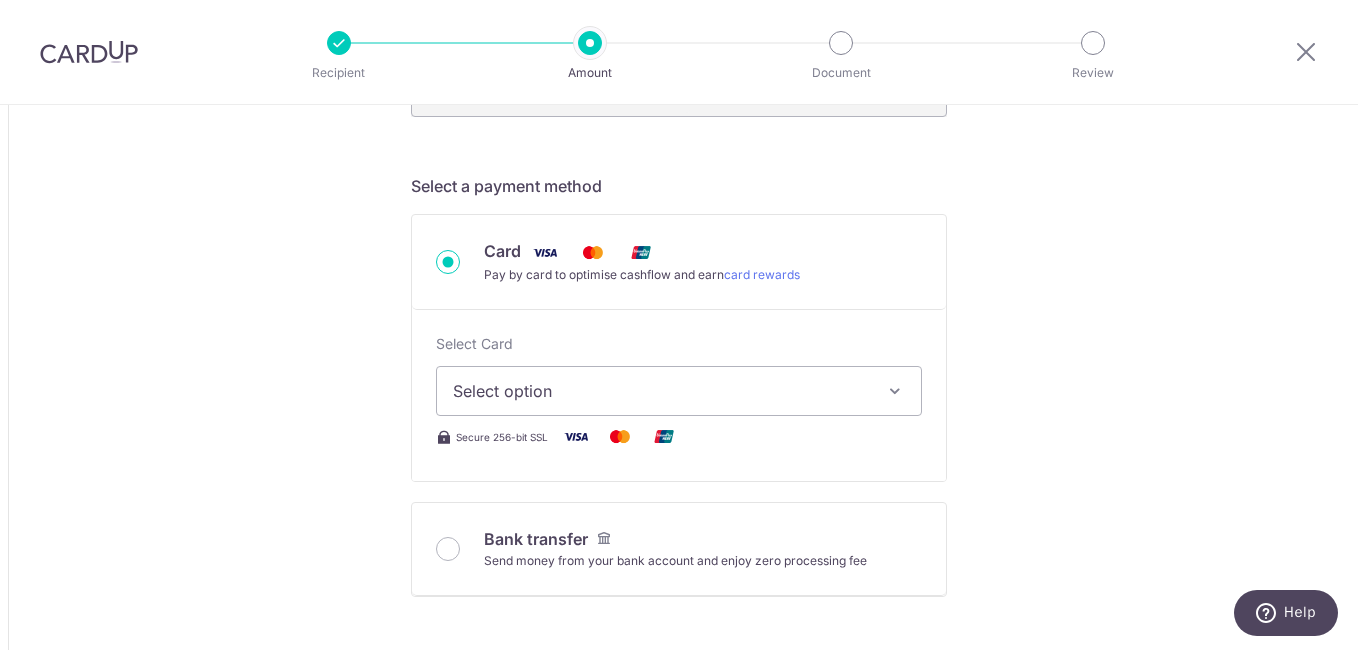 click on "Select option" at bounding box center (661, 391) 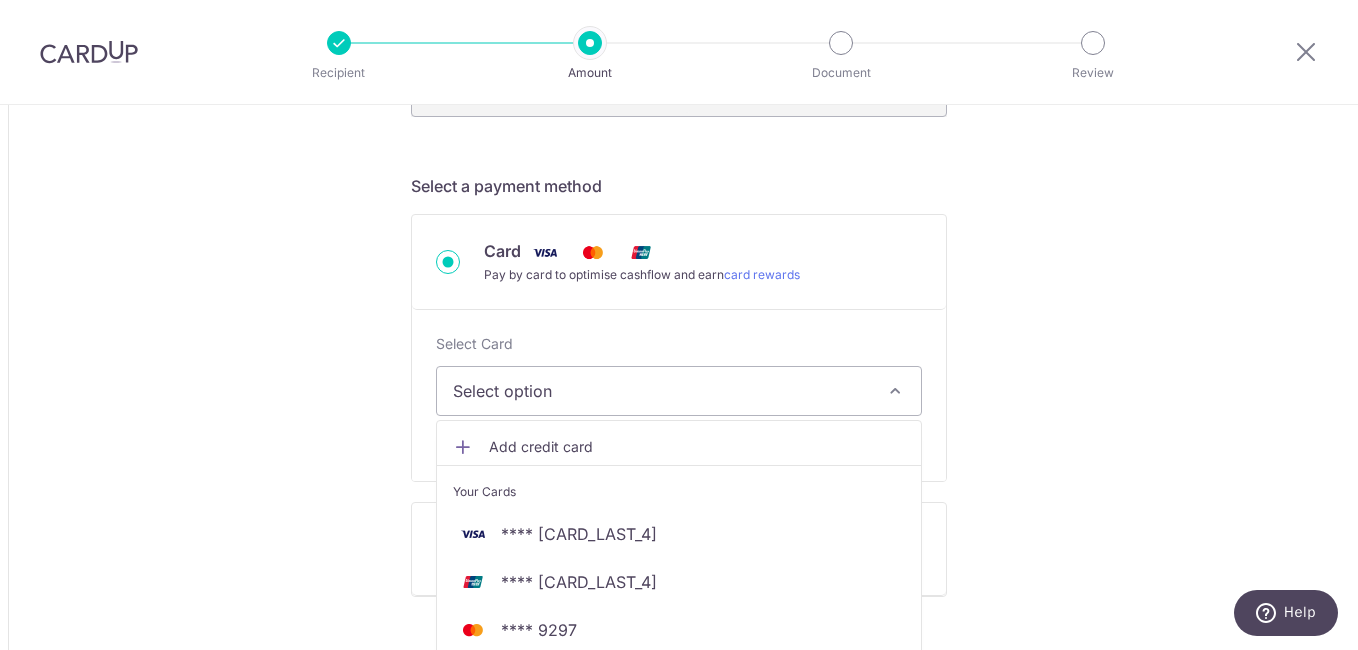 type 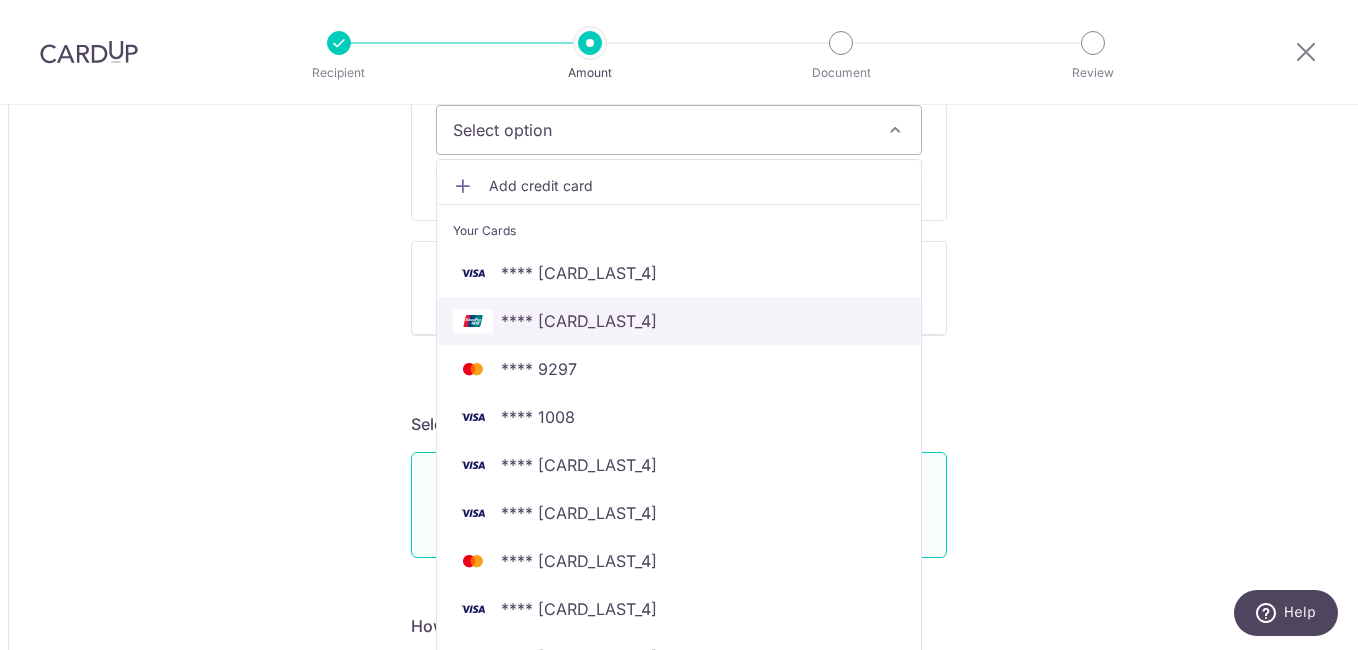 scroll, scrollTop: 853, scrollLeft: 0, axis: vertical 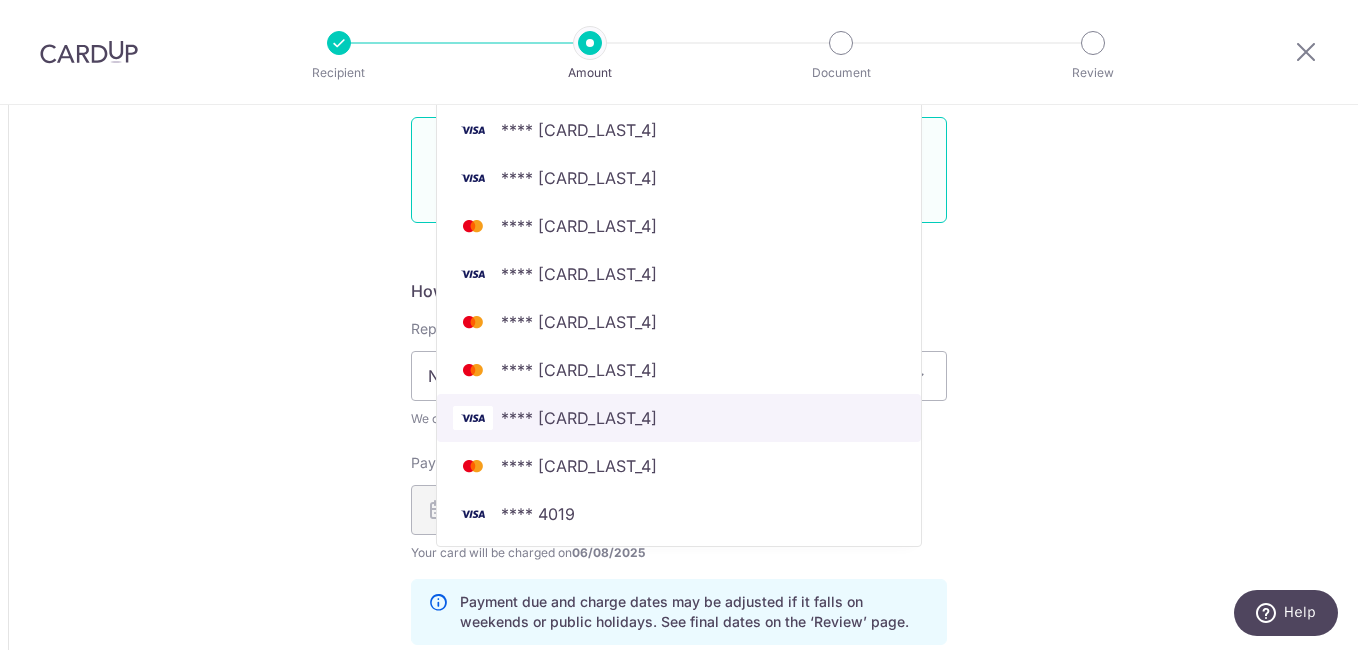click on "**** [LAST_FOUR]" at bounding box center (579, 418) 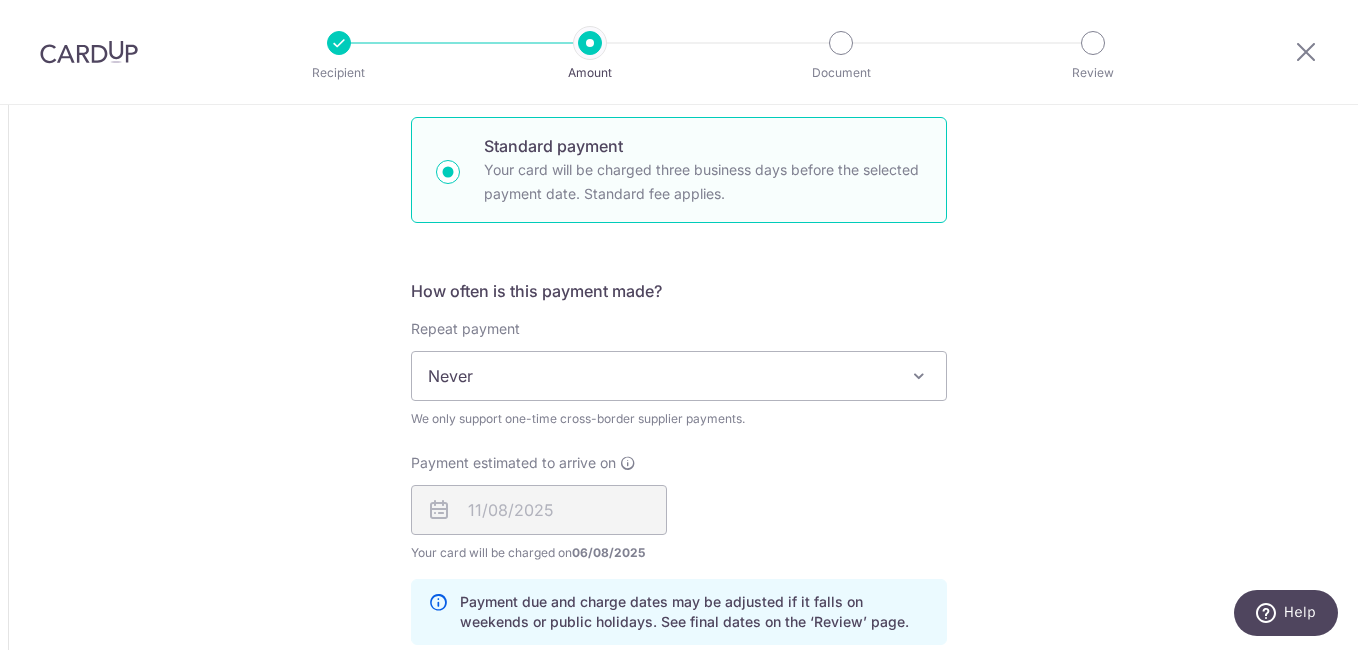 type on "18,000.00" 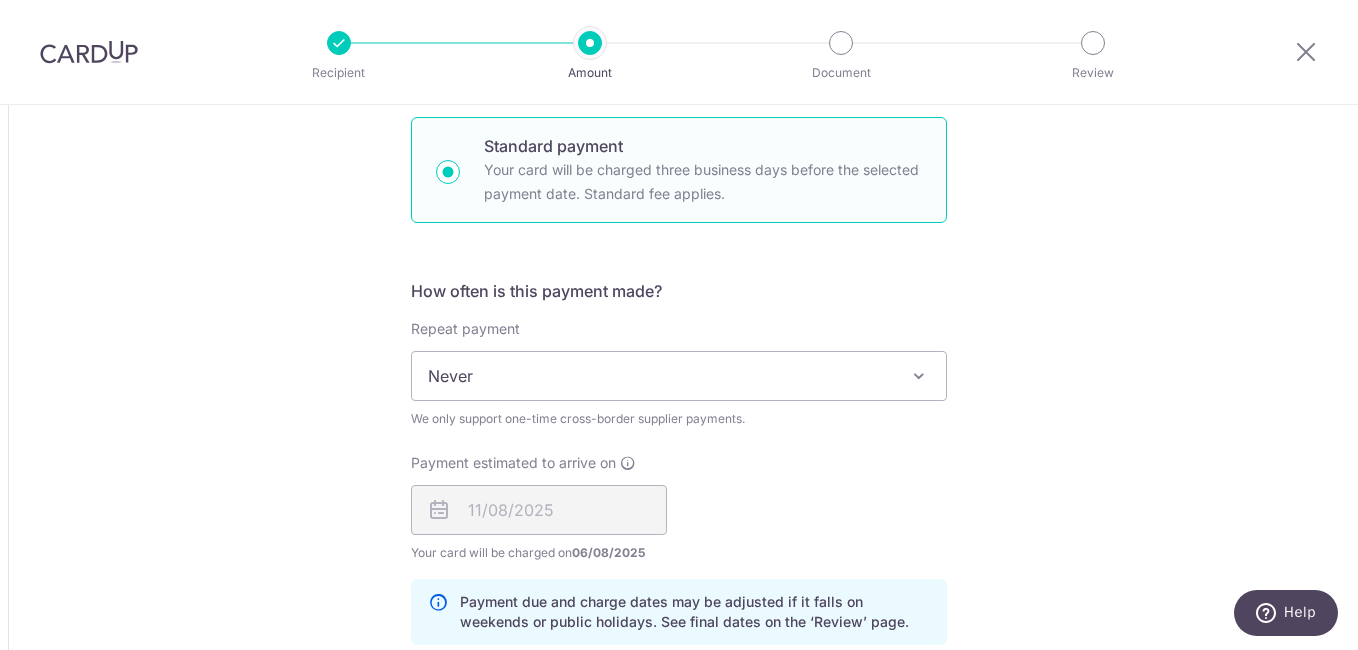 click on "Payment estimated to arrive on
11/08/2025
Your card will be charged on  06/08/2025  for the first payment
* If your payment is funded by  9:00am SGT on Thursday 07/08/2025
07/08/2025
No. of Payments" at bounding box center [679, 508] 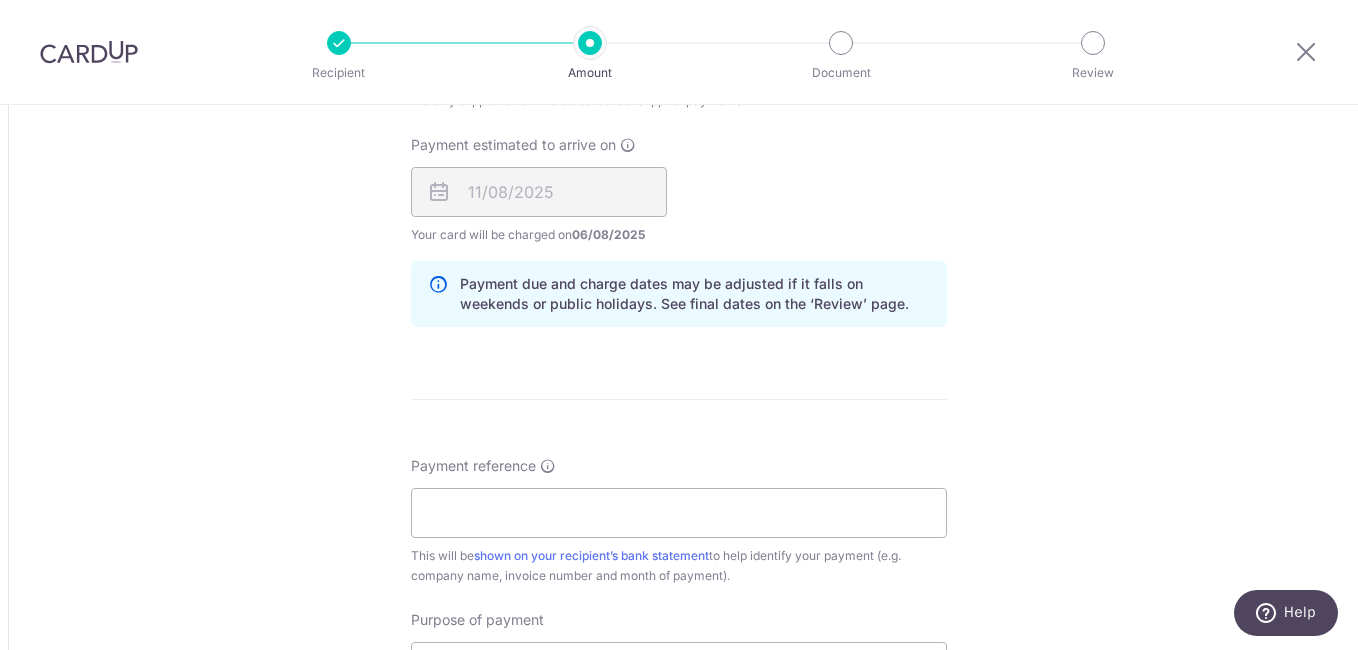 scroll, scrollTop: 1476, scrollLeft: 0, axis: vertical 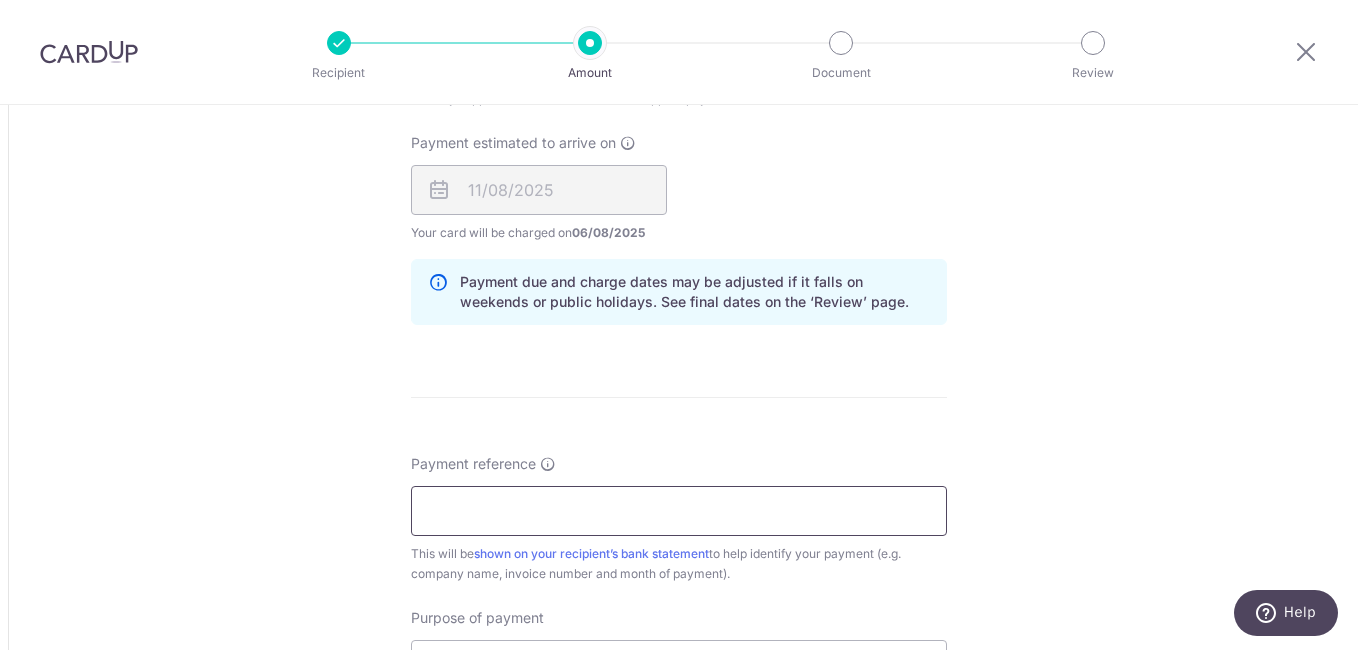 click on "Payment reference" at bounding box center [679, 511] 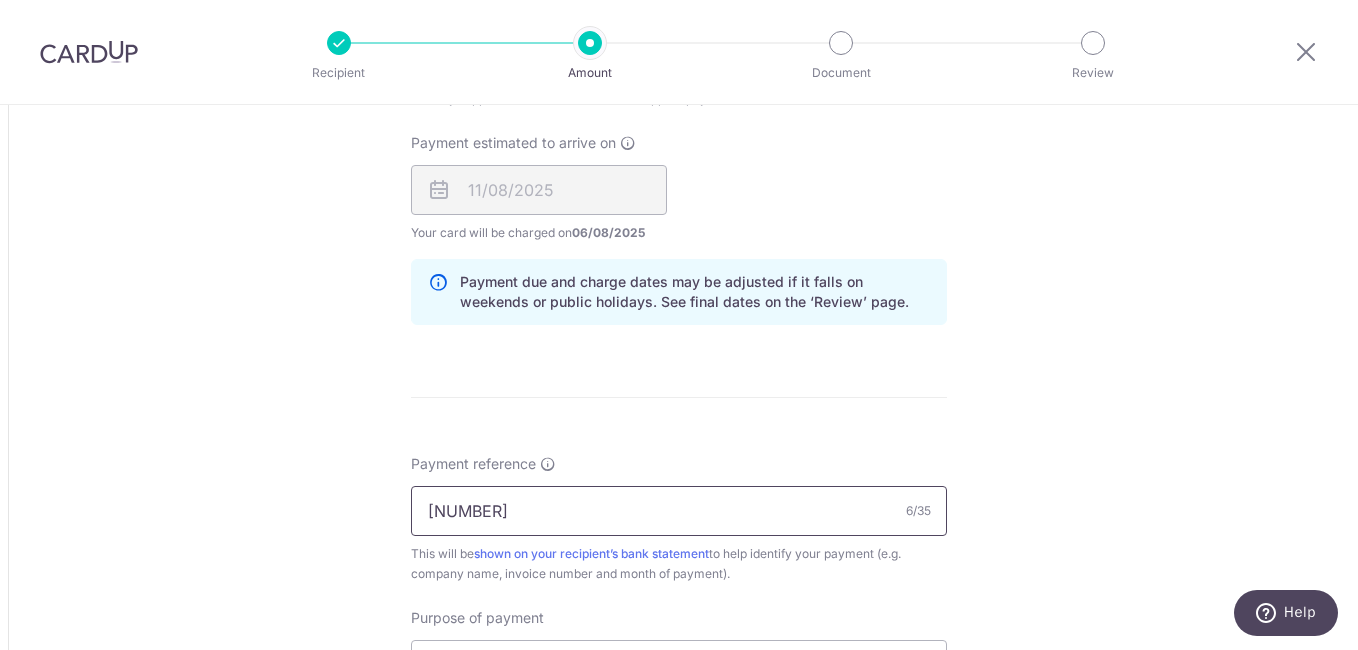 type on "[POSTAL_CODE]" 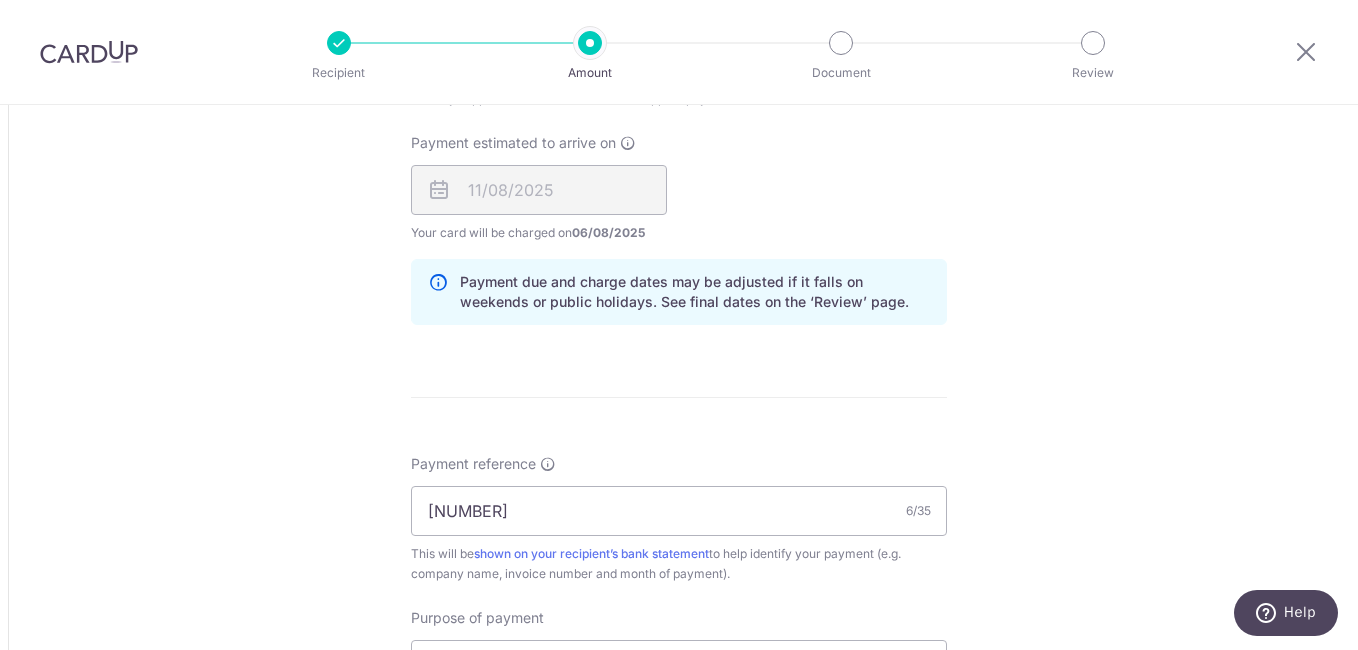 click on "This will be  shown on your recipient’s bank statement  to help identify your payment (e.g. company name, invoice number and month of payment)." at bounding box center [679, 564] 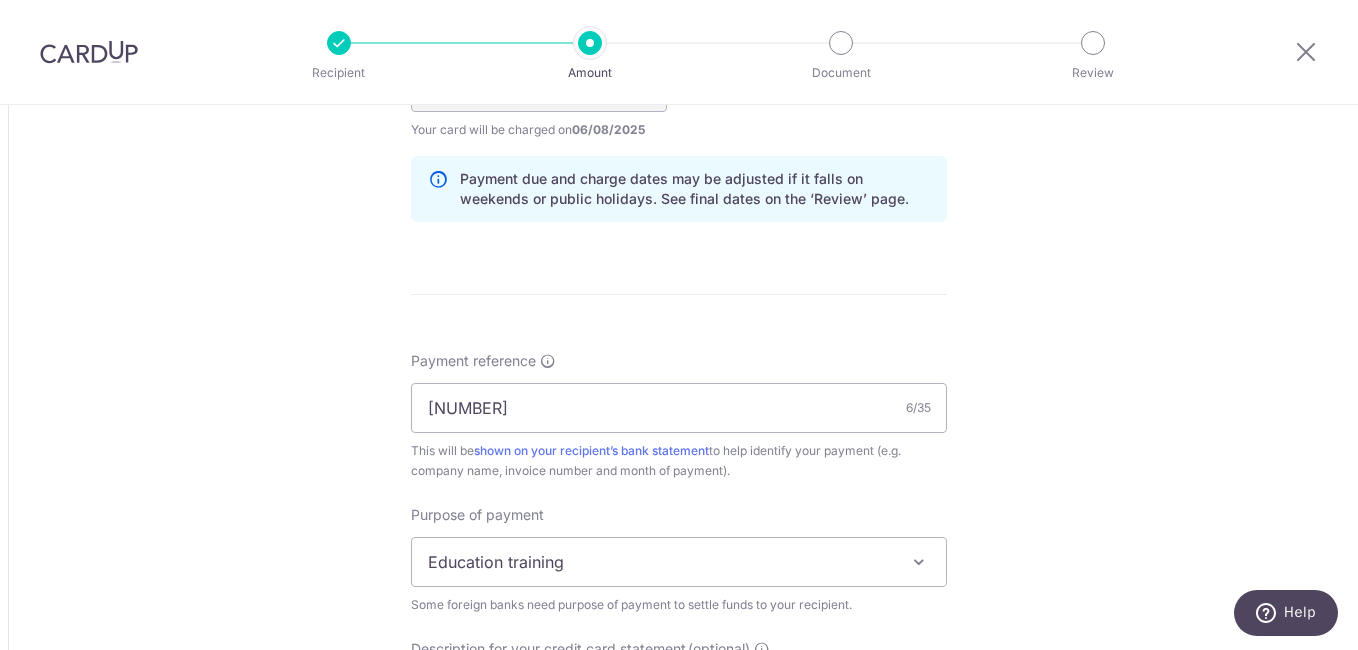 scroll, scrollTop: 1596, scrollLeft: 0, axis: vertical 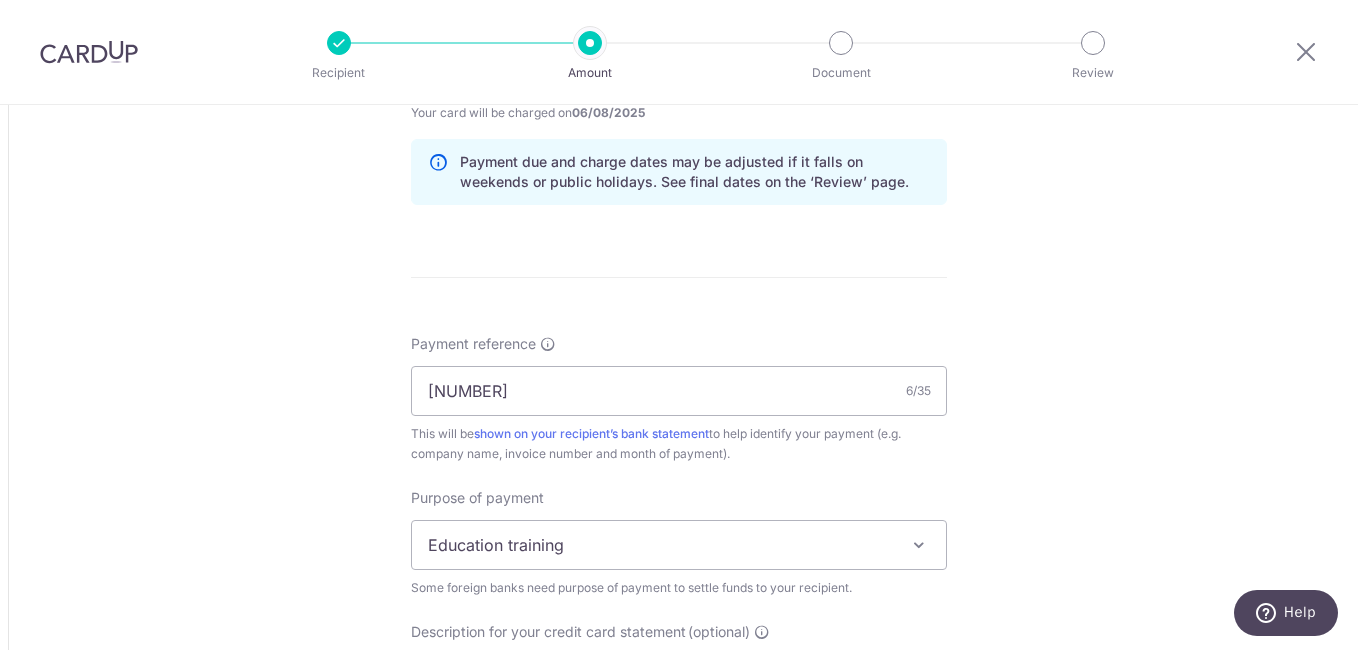 click on "Education training" at bounding box center (679, 545) 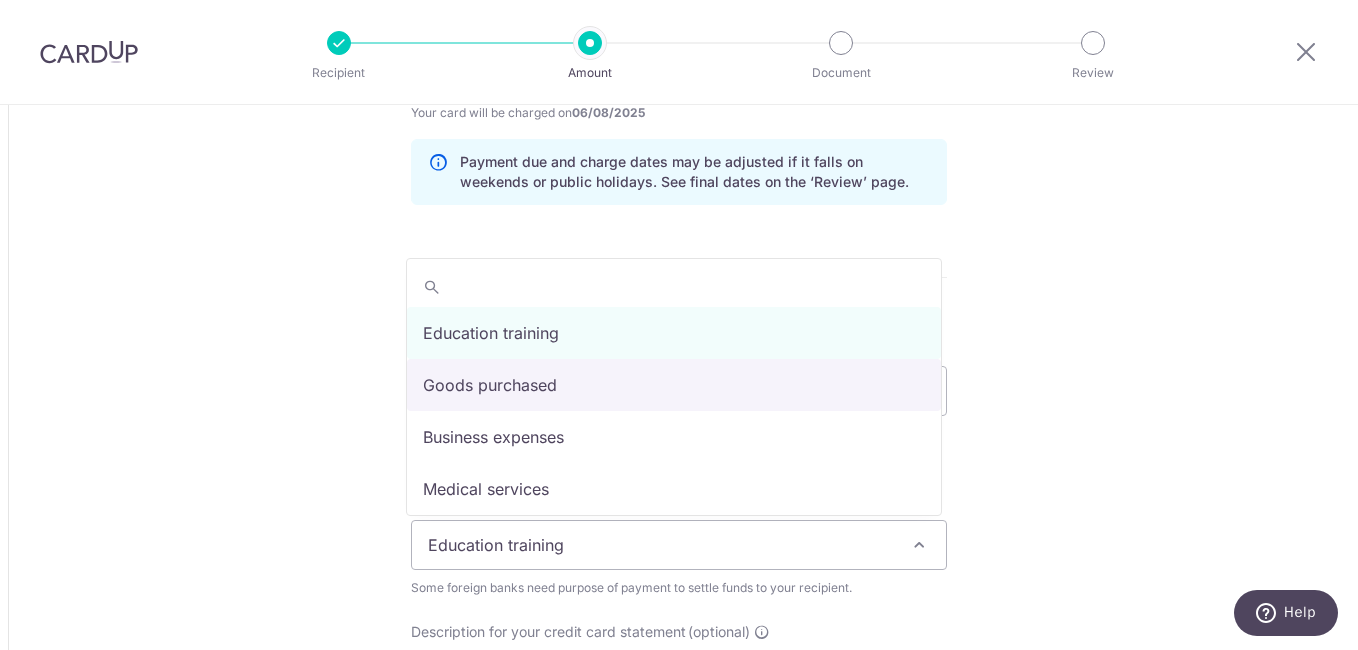 select on "Goods purchased" 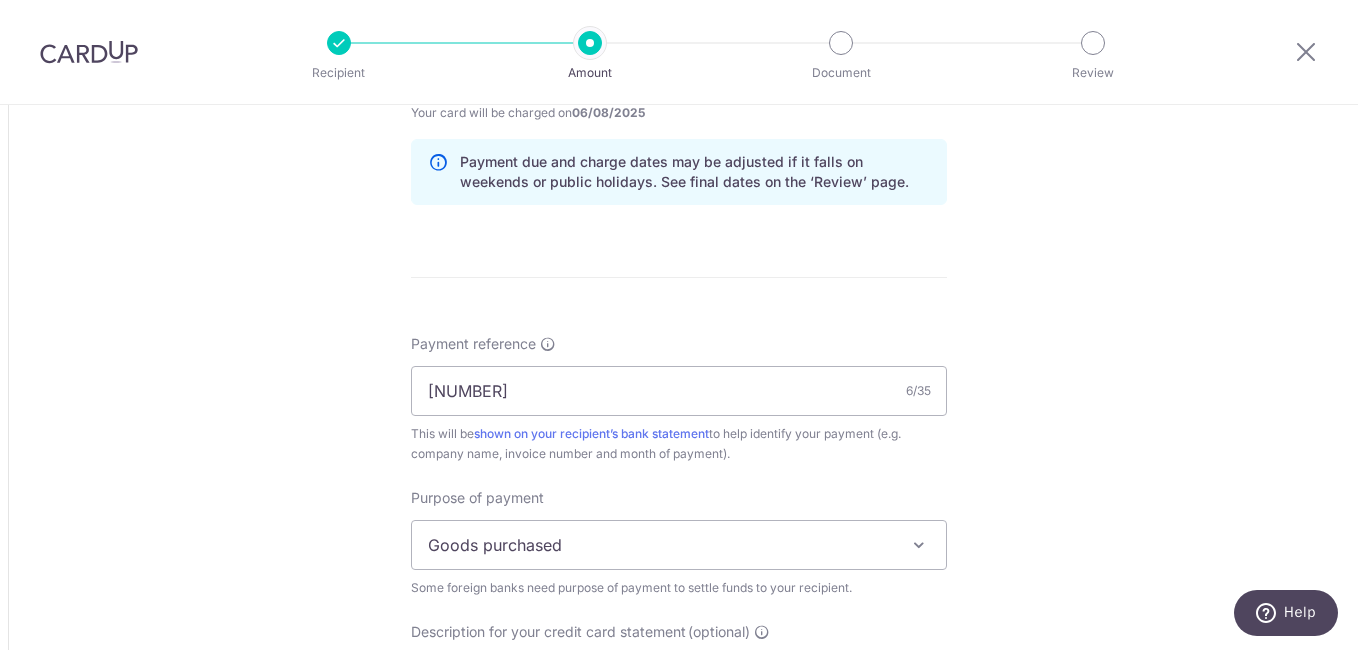 click on "Tell us more about your payment
Amount due to recipient
CNY
18,000.00
18000
1 CNY =  0.1789455   SGD
Market exchange rate
SGD
3221.02
Amount we will convert" at bounding box center (679, -120) 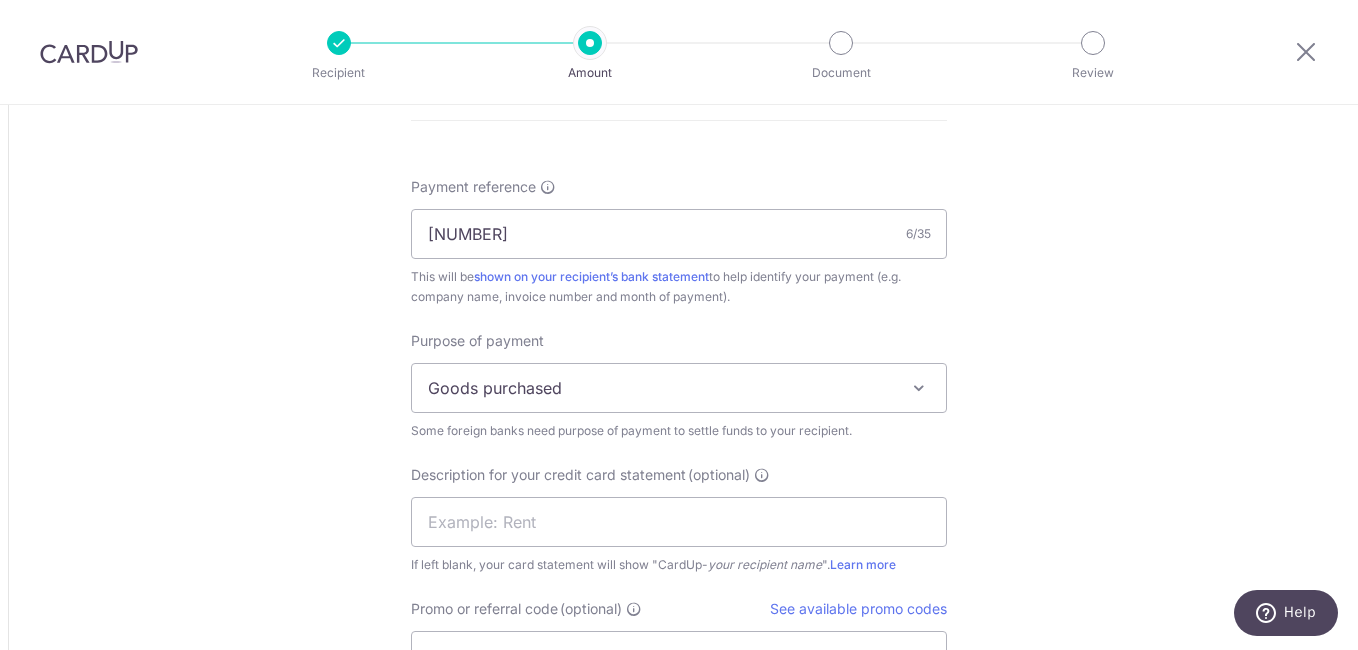 scroll, scrollTop: 1756, scrollLeft: 0, axis: vertical 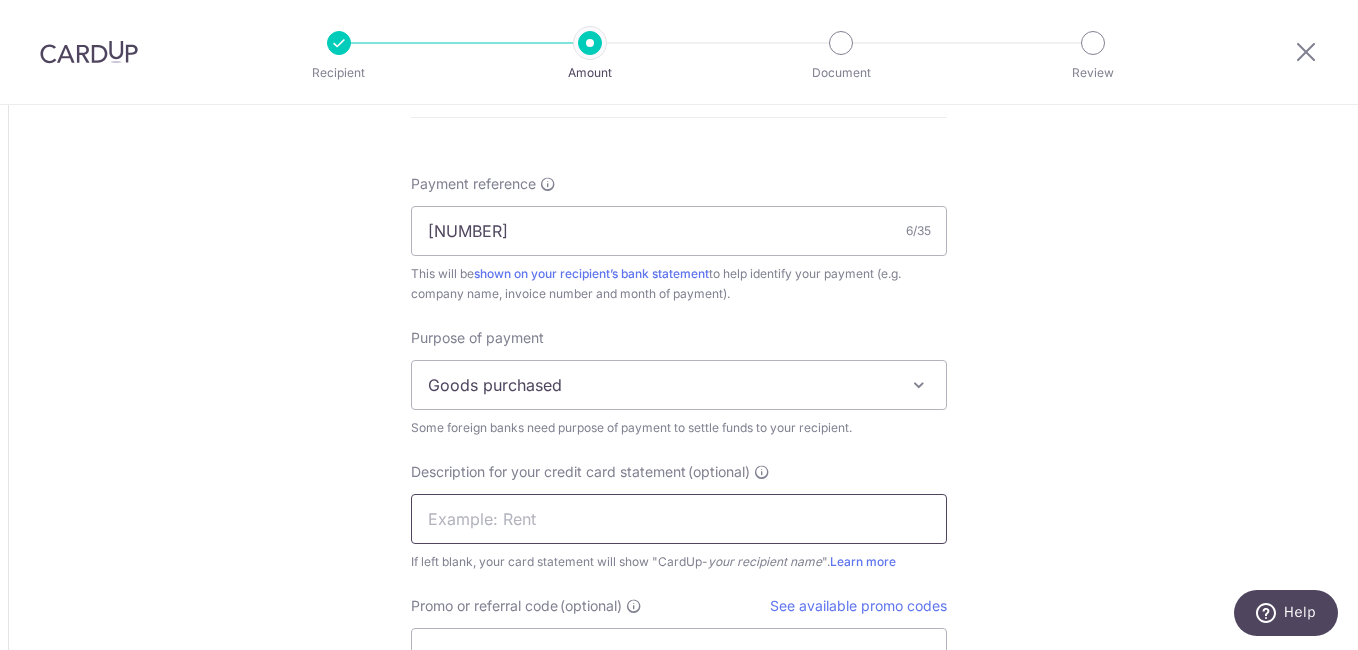 click at bounding box center [679, 519] 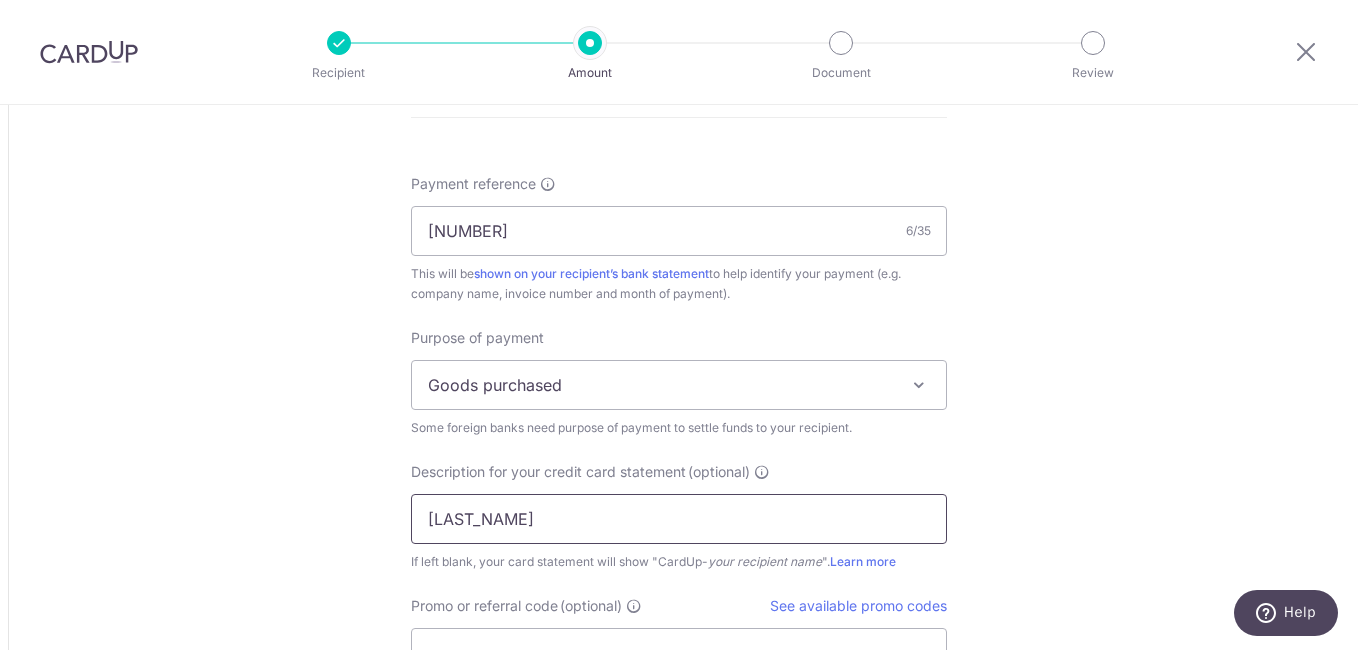 type on "mbs limo" 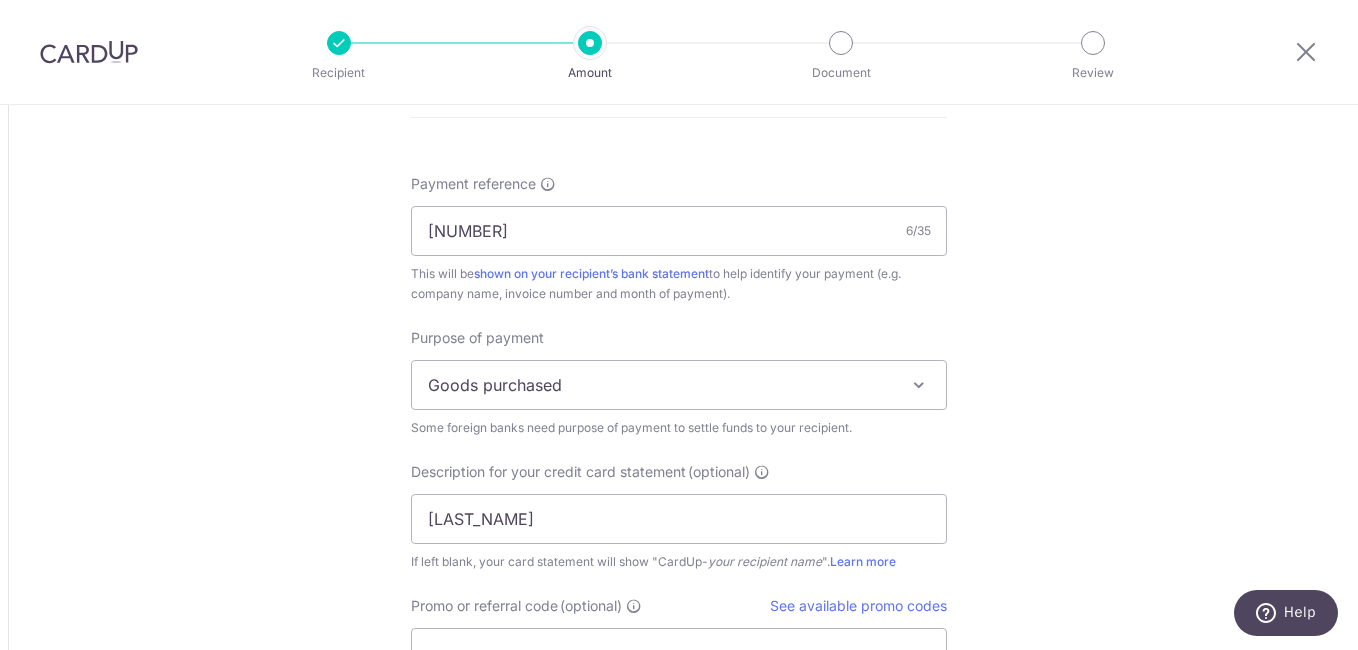 click on "Tell us more about your payment
Amount due to recipient
CNY
18,000.00
18000
1 CNY =  0.1789455   SGD
Market exchange rate
SGD
3221.02
Amount we will convert" at bounding box center (679, -280) 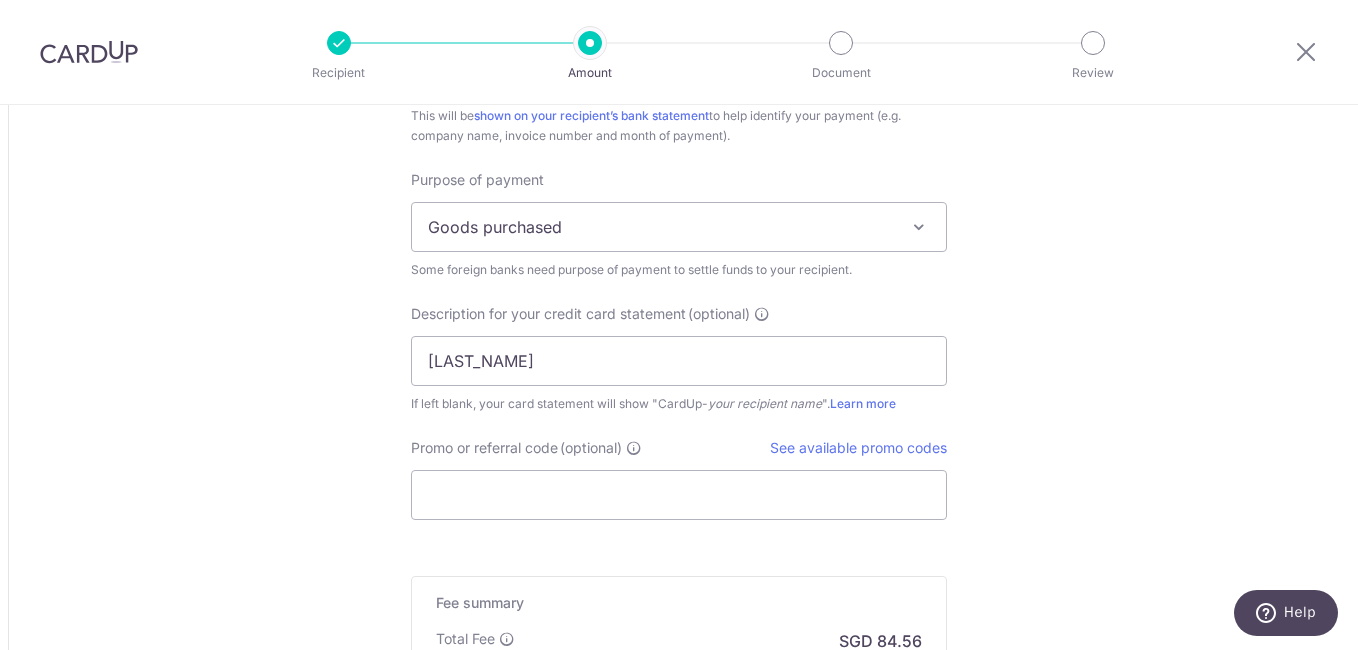 scroll, scrollTop: 1916, scrollLeft: 0, axis: vertical 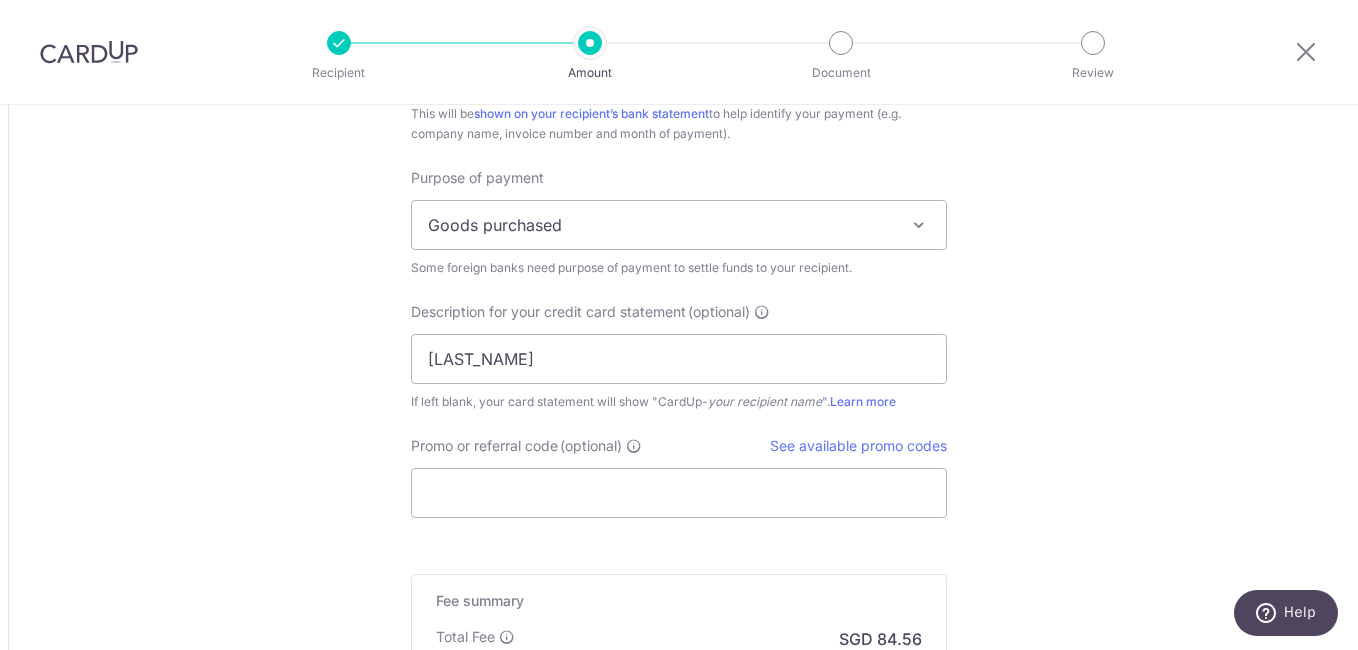click on "Amount due to recipient
CNY
18,000.00
18000
1 CNY =  0.1789455   SGD
Market exchange rate
SGD
3221.02
Amount we will convert
SGD" at bounding box center (679, -421) 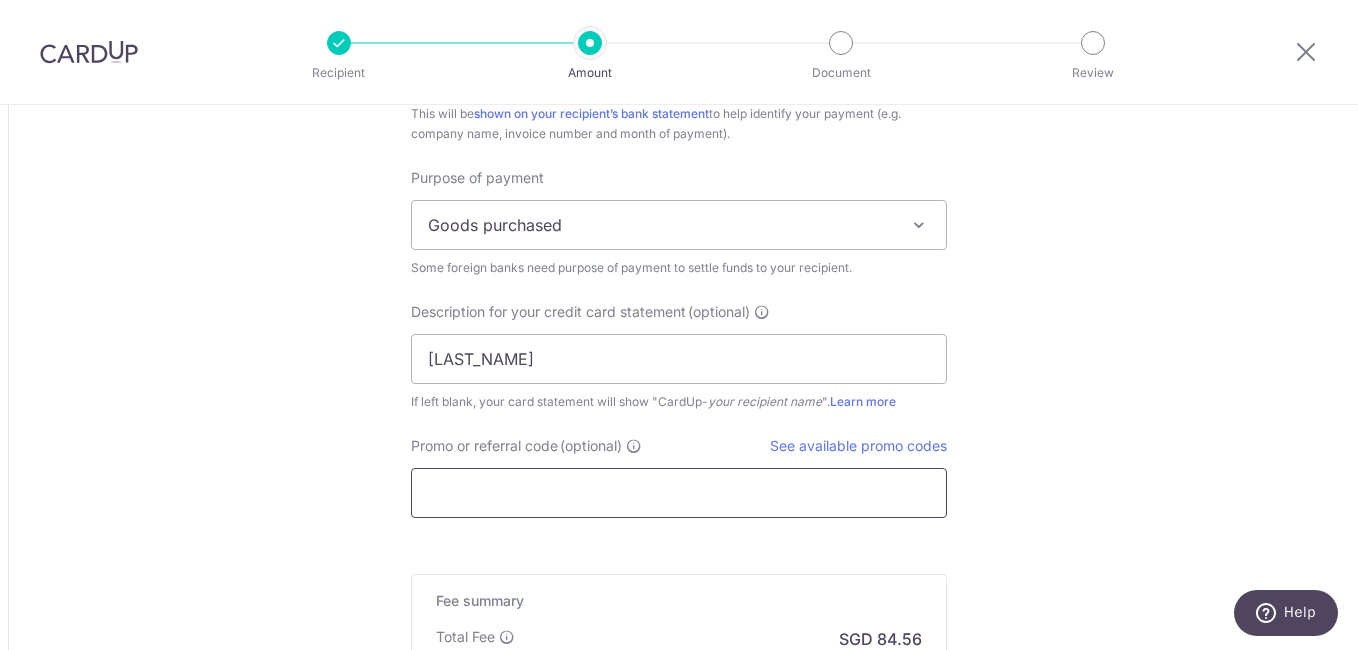 click on "Promo or referral code
(optional)" at bounding box center [679, 493] 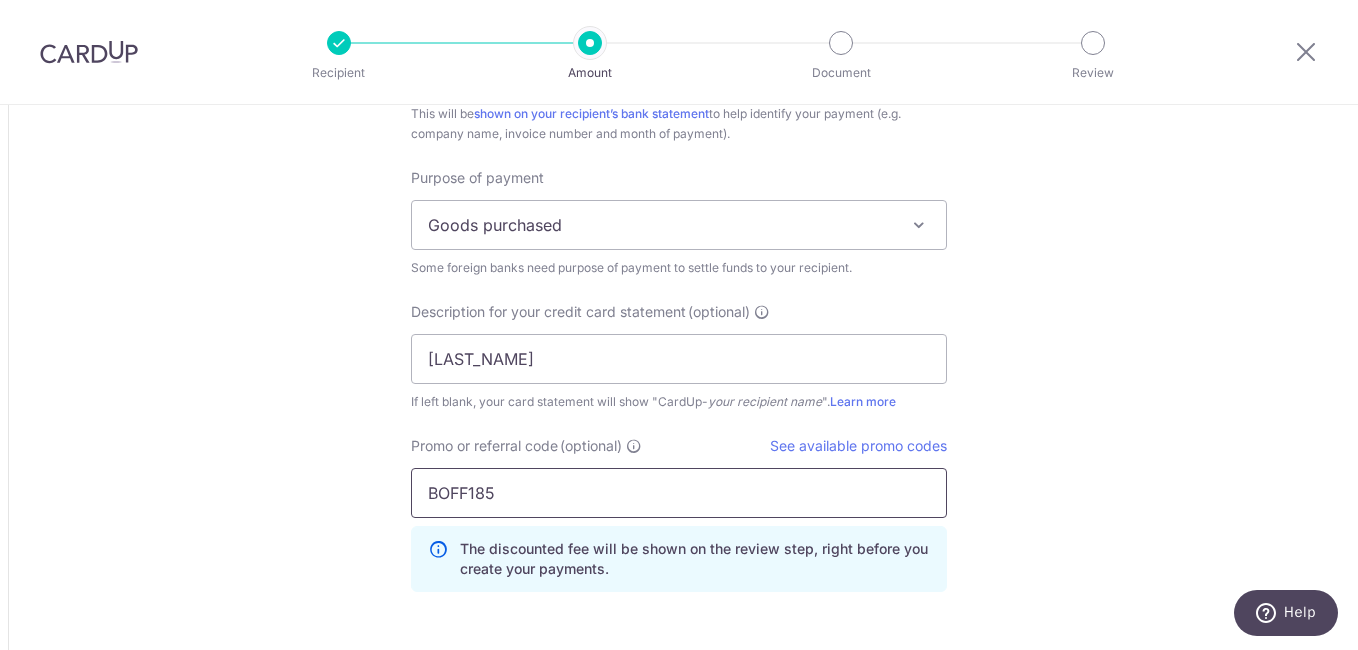 type on "BOFF185" 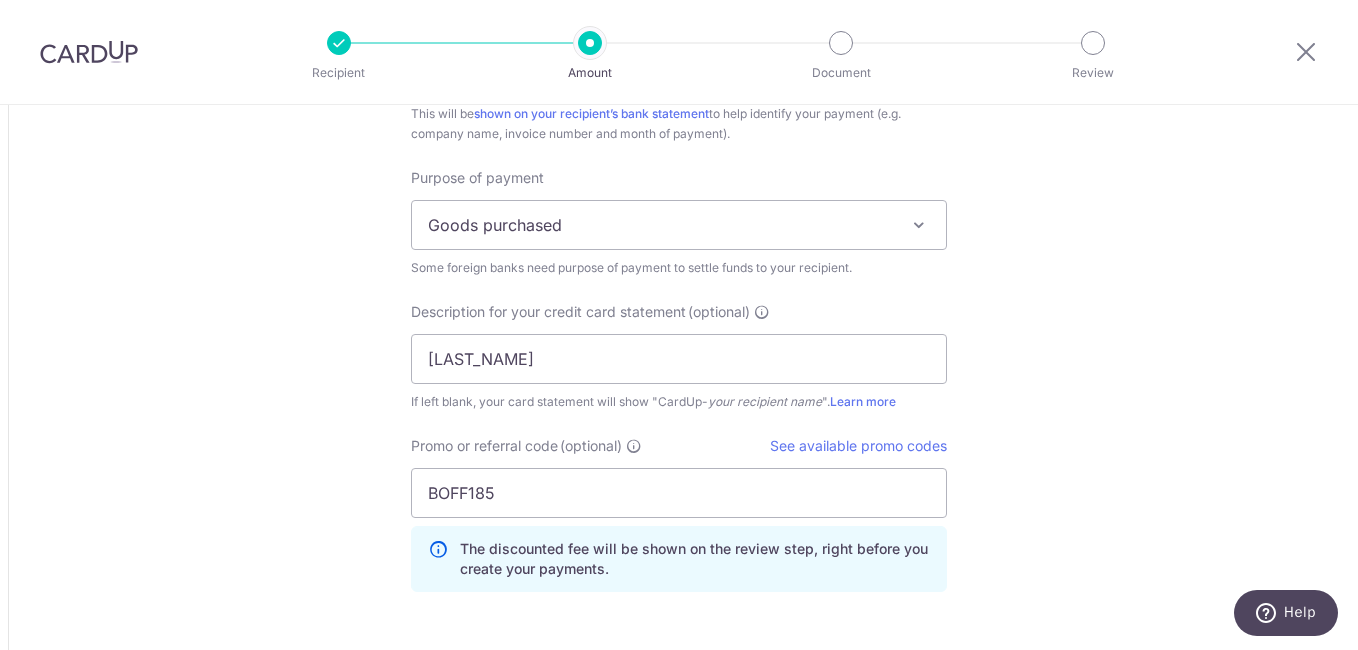 click on "Tell us more about your payment
Amount due to recipient
CNY
18,000.00
18000
1 CNY =  0.1789455   SGD
Market exchange rate
SGD
3221.02
Amount we will convert" at bounding box center [679, -395] 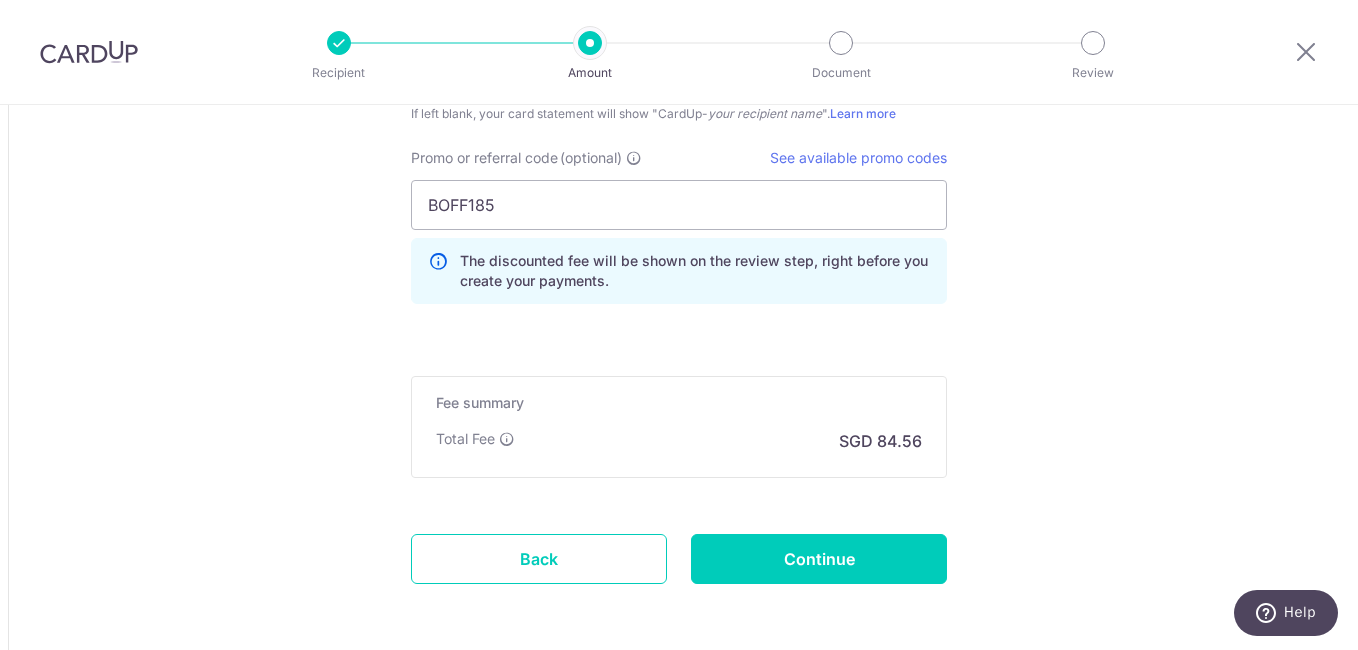 scroll, scrollTop: 2236, scrollLeft: 0, axis: vertical 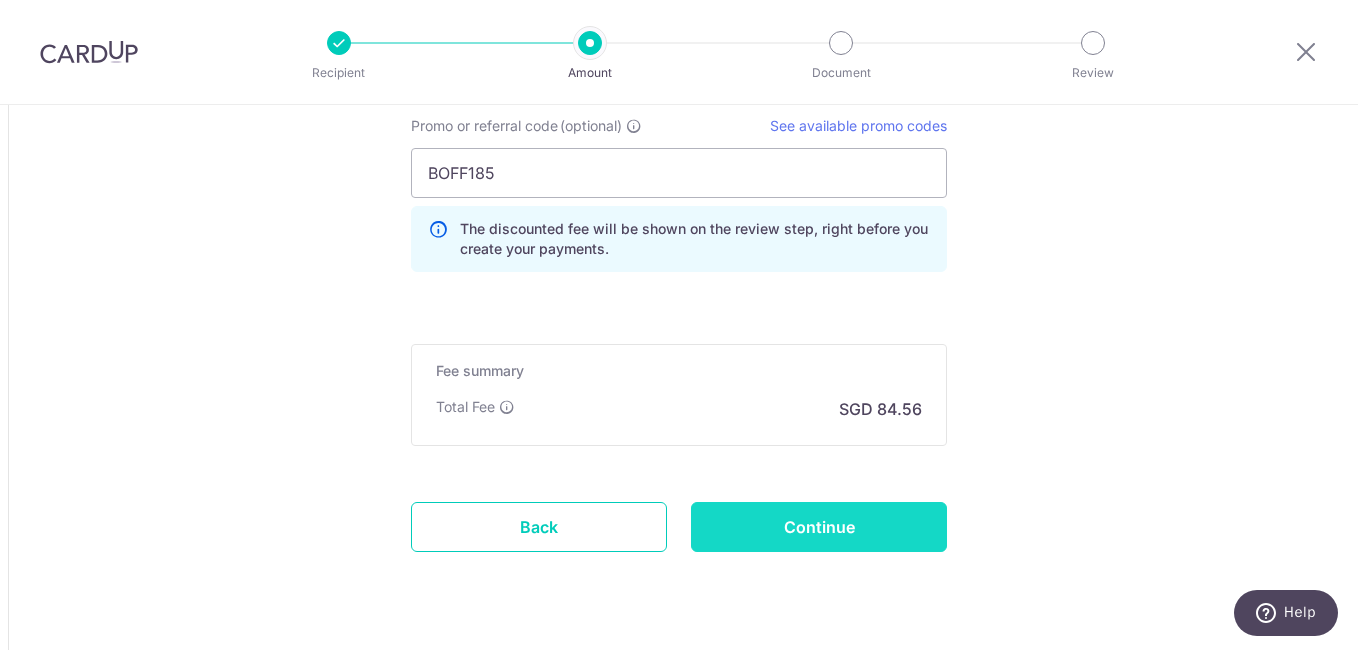 click on "Continue" at bounding box center [819, 527] 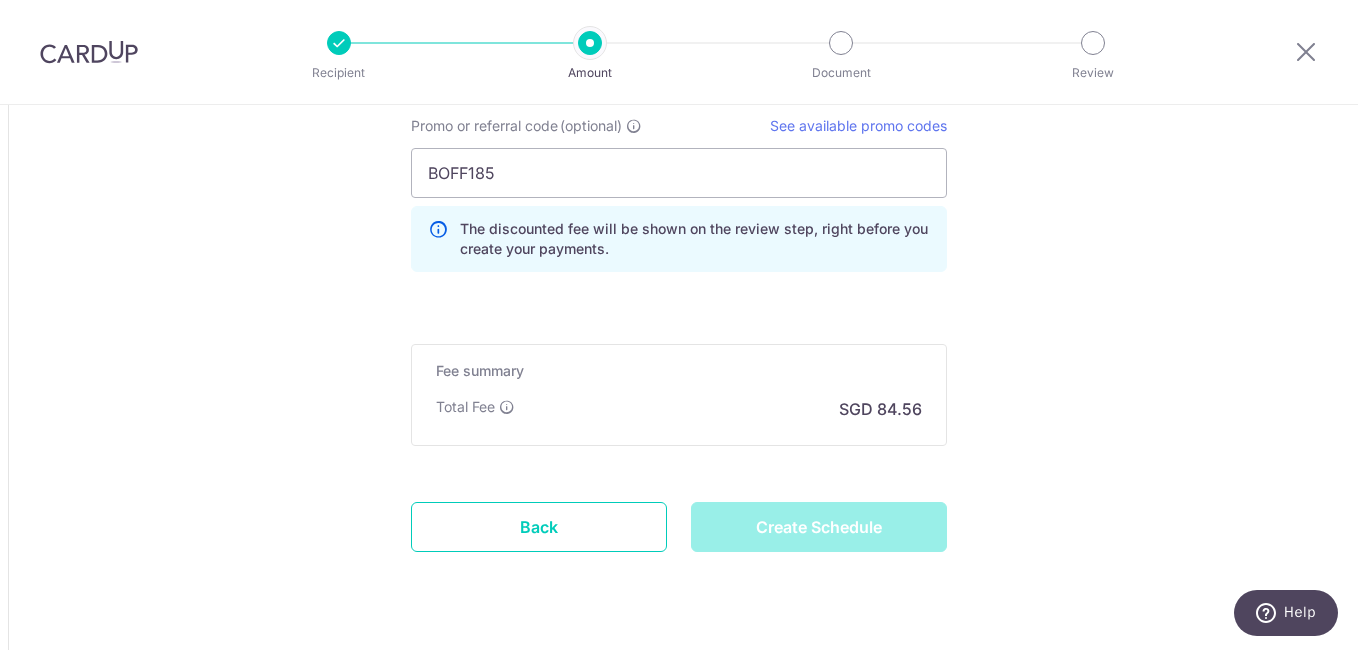 type on "Create Schedule" 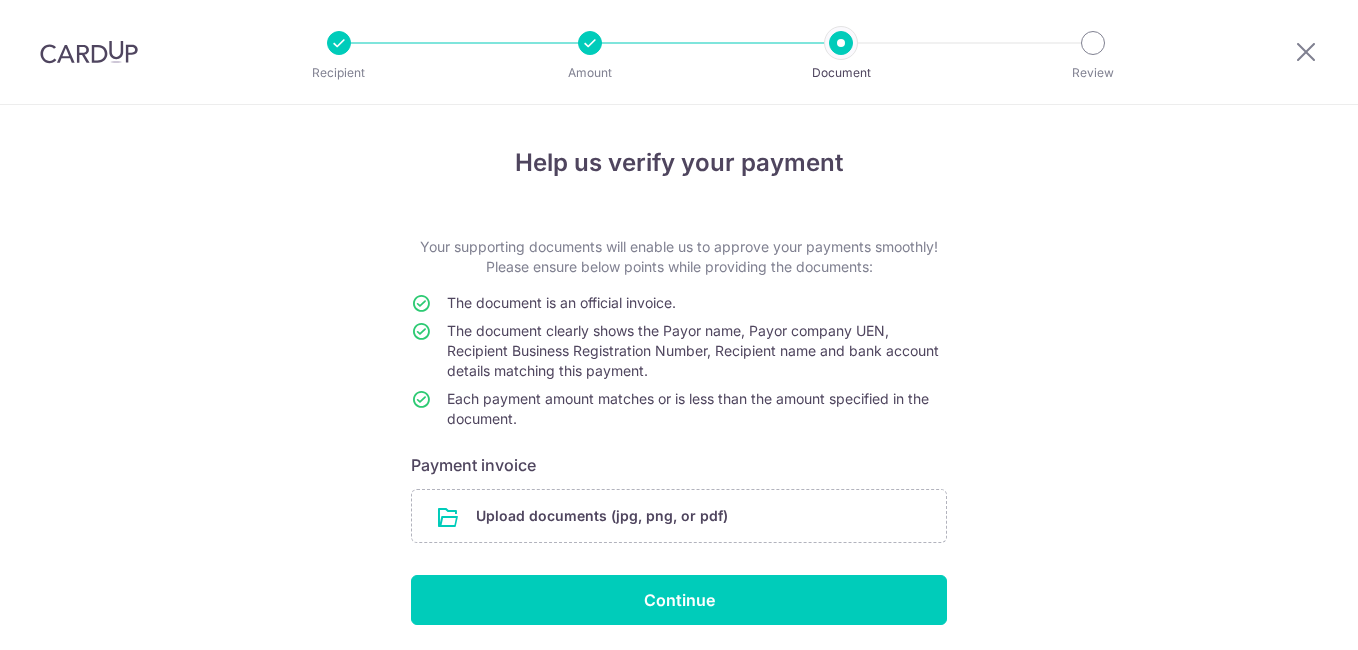 scroll, scrollTop: 0, scrollLeft: 0, axis: both 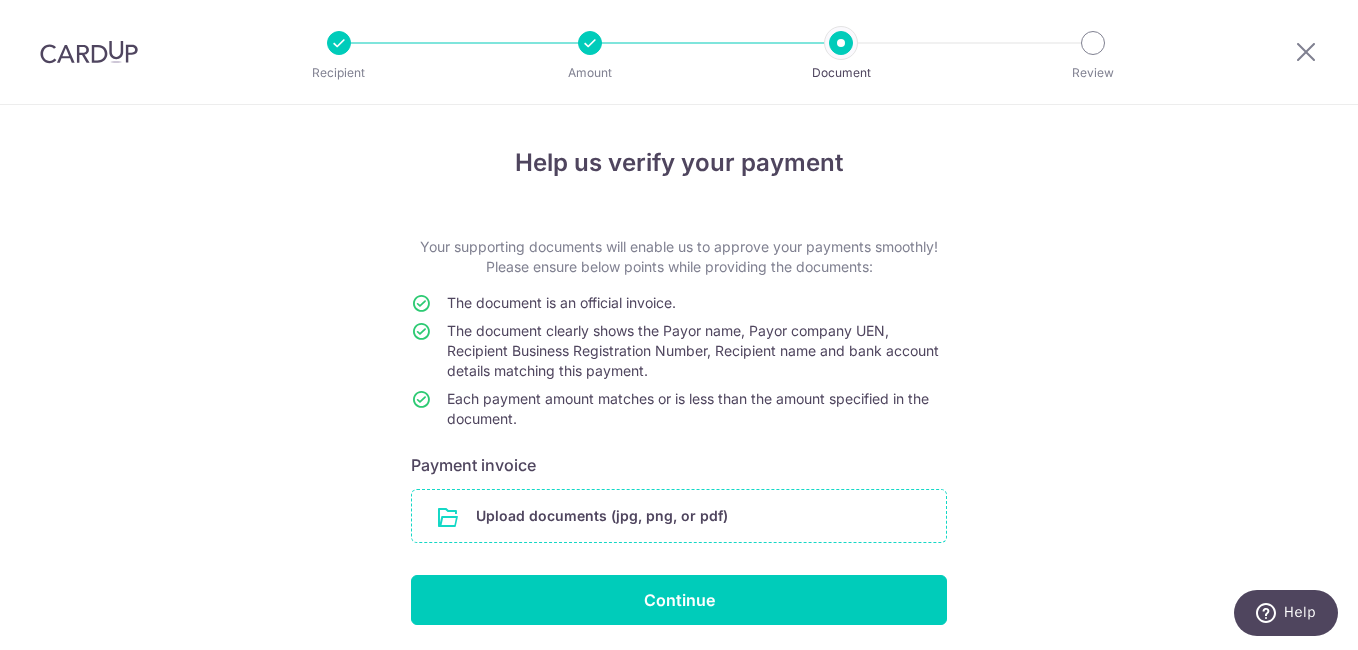 click at bounding box center [679, 516] 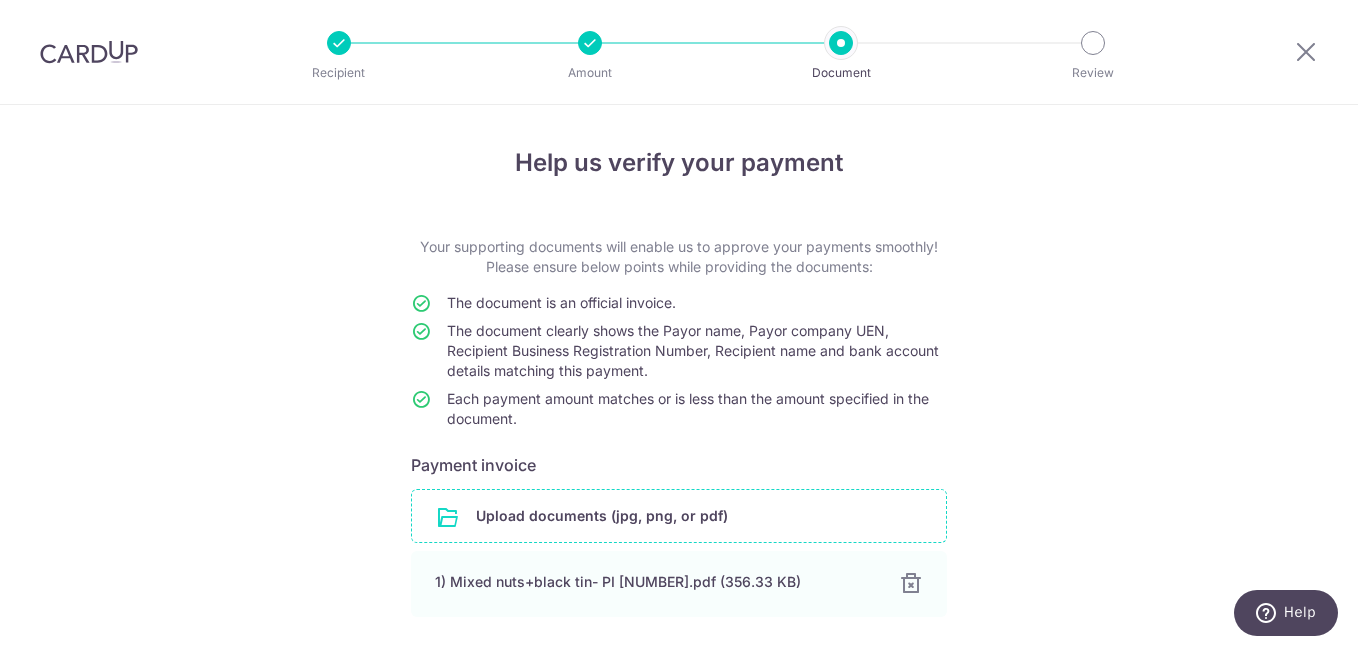 click on "Help us verify your payment
Your supporting documents will enable us to approve your payments smoothly!  Please ensure below points while providing the documents:
The document is an official invoice.
The document clearly shows the Payor name, Payor company UEN, Recipient Business Registration Number, Recipient name and bank account details matching this payment.
Each payment amount matches or is less than the amount specified in the document.
Payment invoice
Upload documents (jpg, png, or pdf) 1) Mixed nuts+black tin- PI 250805.pdf (356.33 KB) 100% Done Download
Continue" at bounding box center [679, 453] 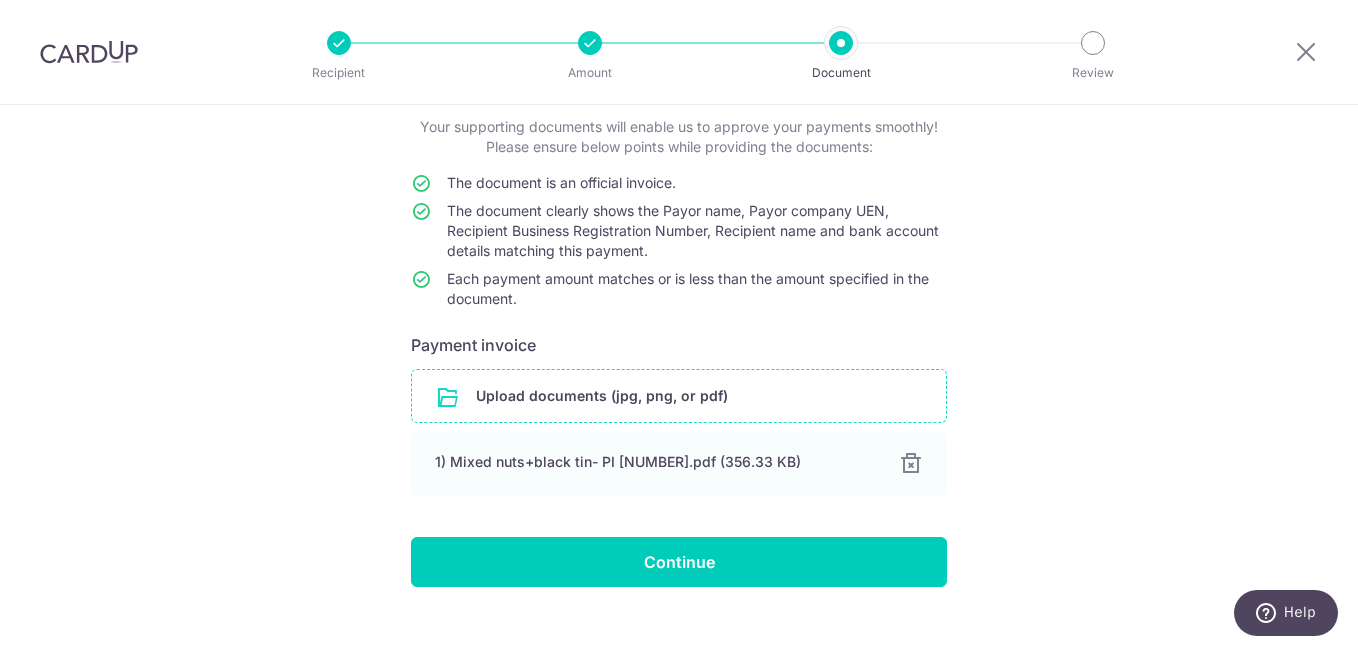 scroll, scrollTop: 151, scrollLeft: 0, axis: vertical 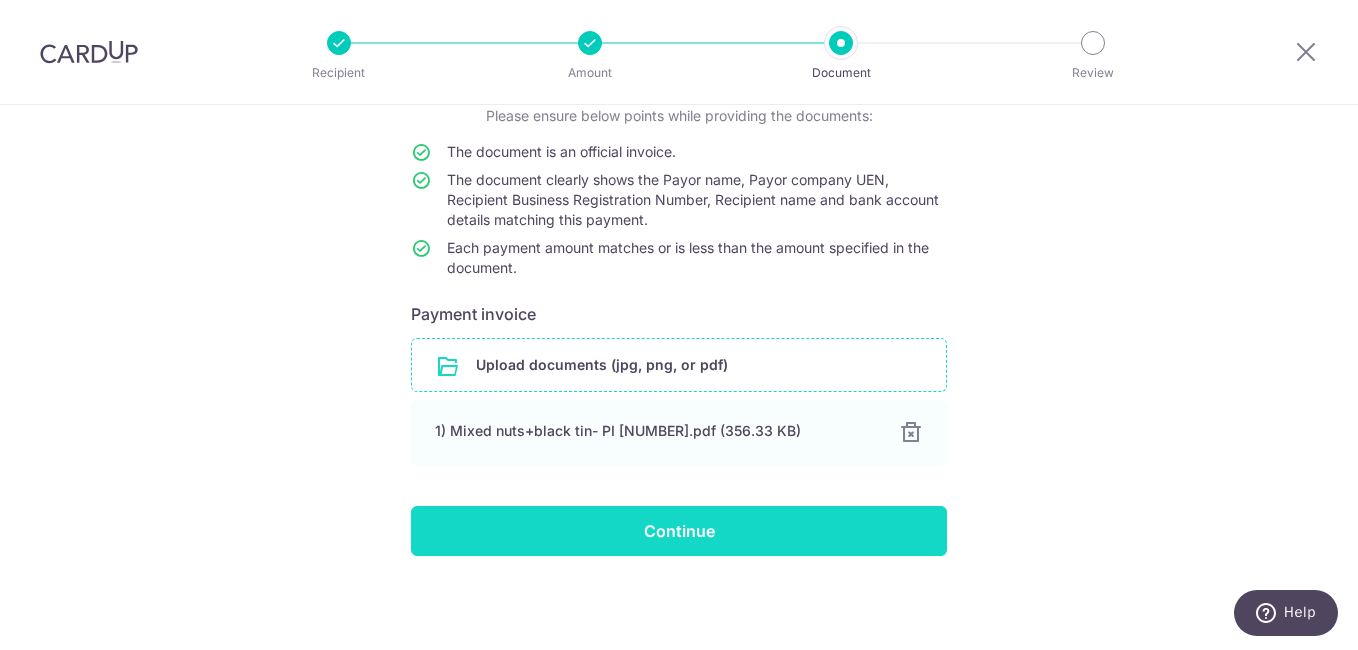 click on "Continue" at bounding box center (679, 531) 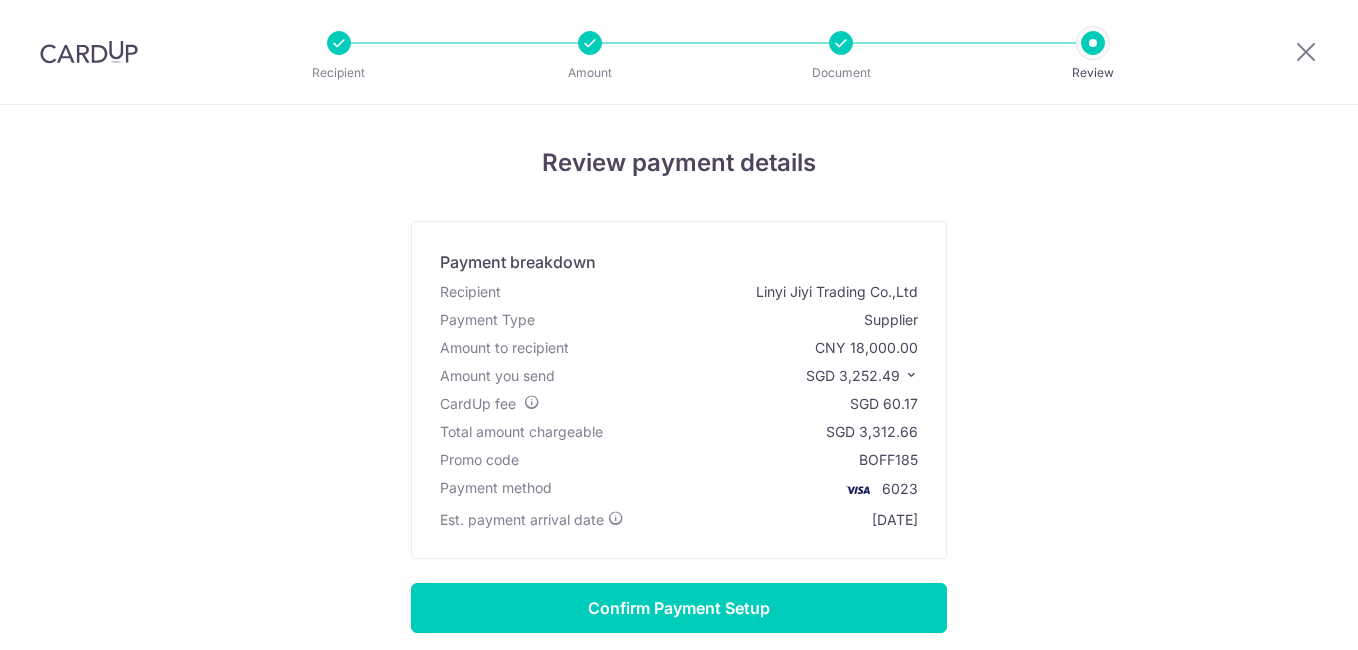 scroll, scrollTop: 0, scrollLeft: 0, axis: both 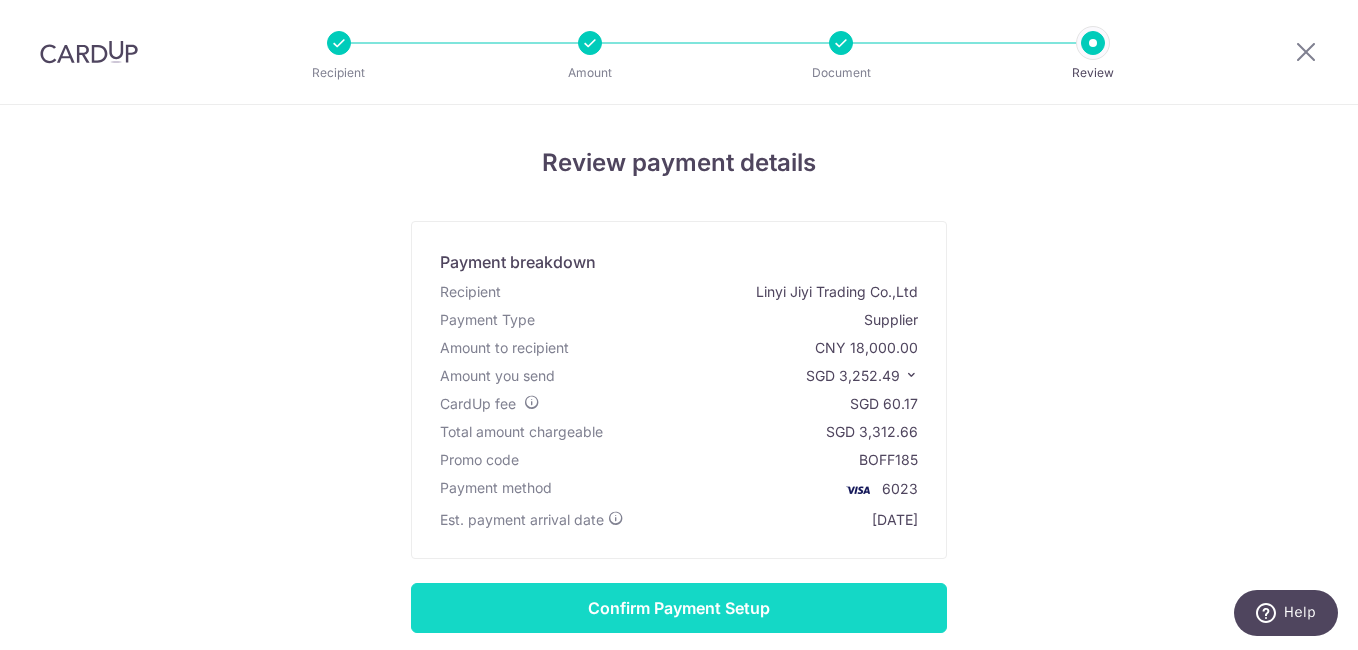 click on "Confirm Payment Setup" at bounding box center (679, 608) 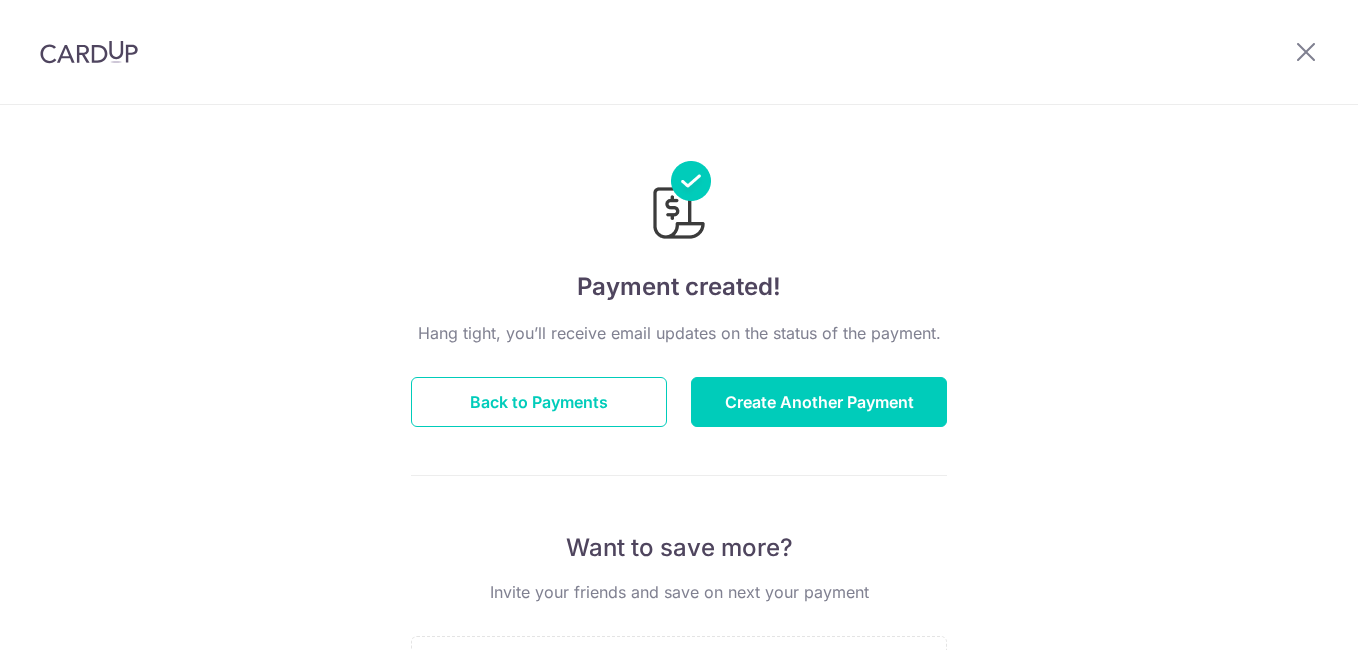 click on "Back to Payments" at bounding box center [539, 402] 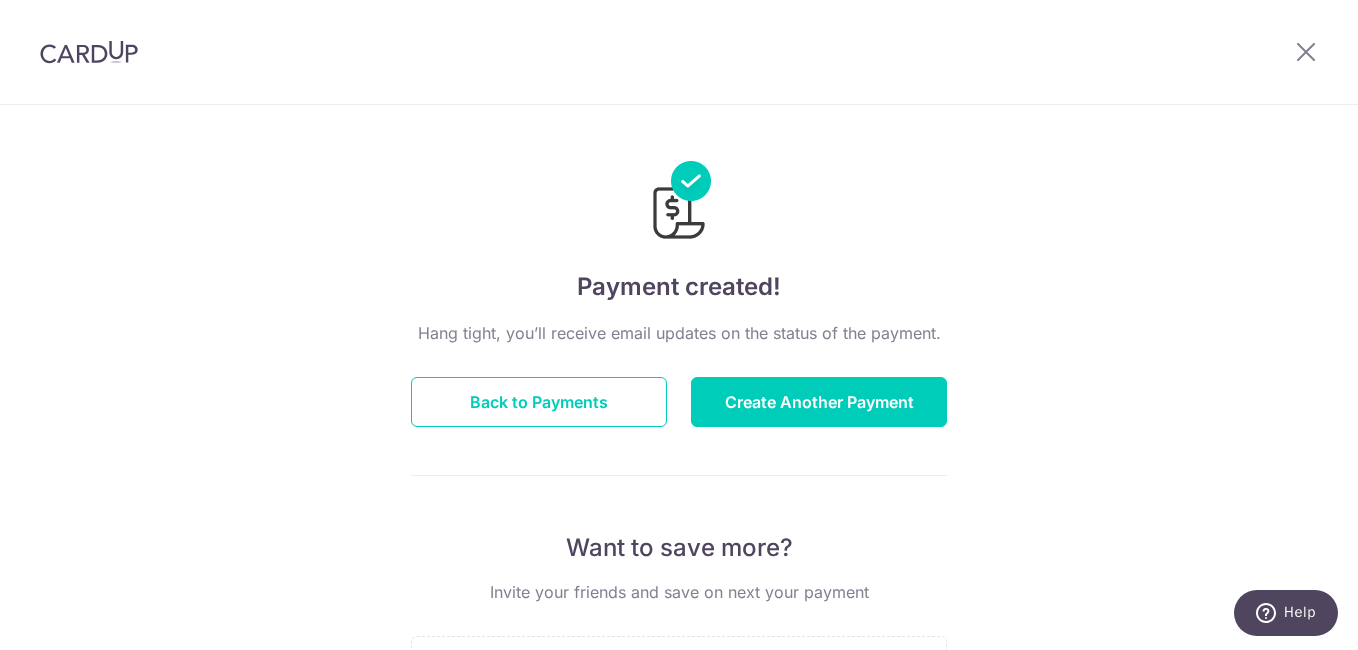 scroll, scrollTop: 0, scrollLeft: 0, axis: both 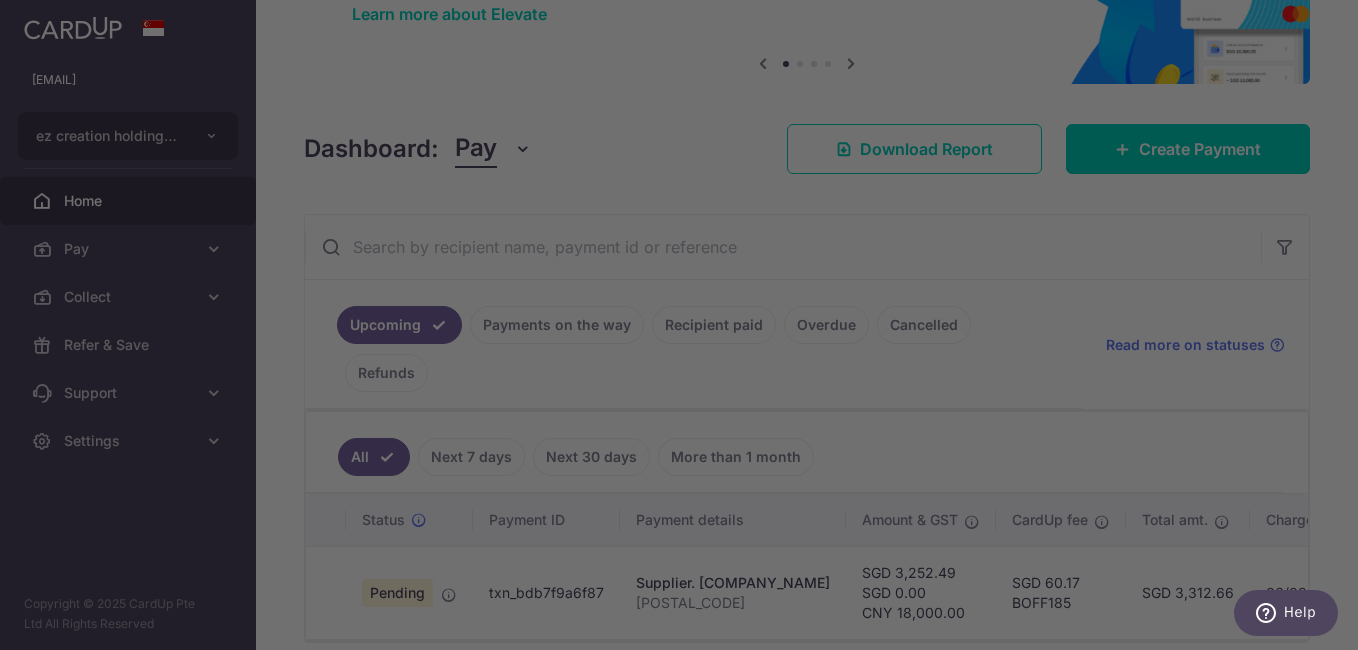 drag, startPoint x: 1351, startPoint y: 64, endPoint x: 1353, endPoint y: 201, distance: 137.0146 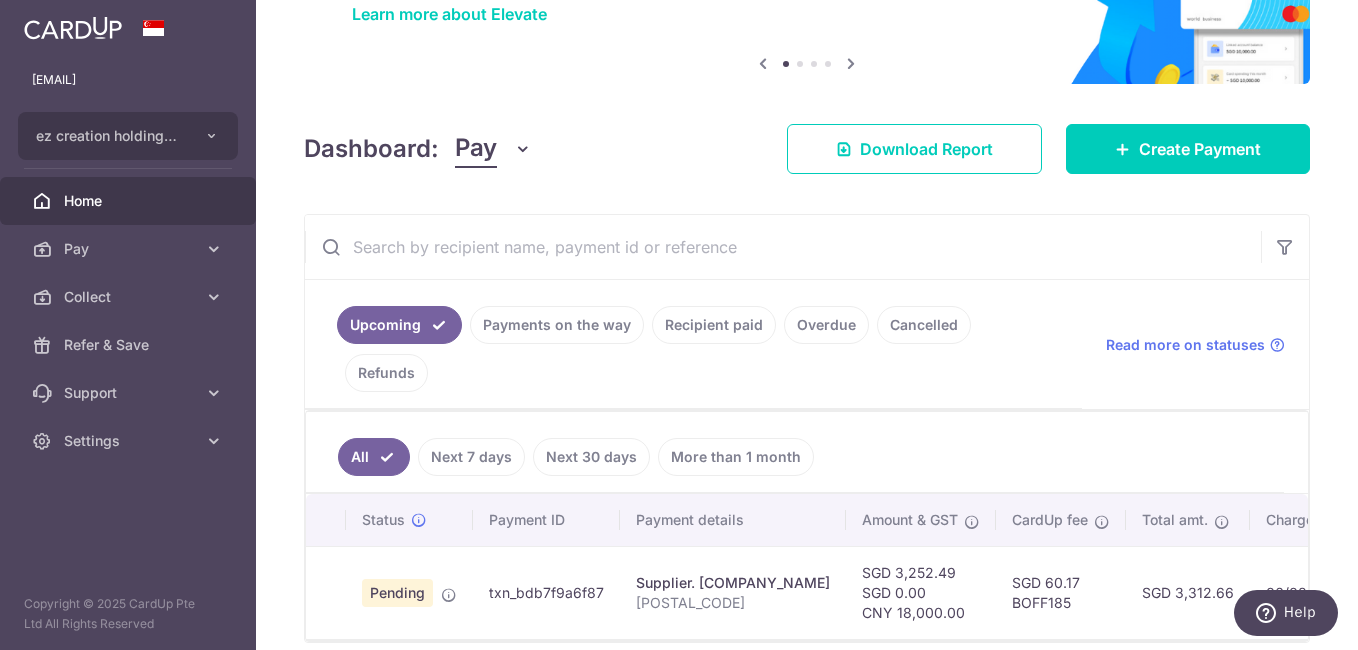 click on "SGD 3,252.49
SGD 0.00
CNY 18,000.00" at bounding box center [921, 592] 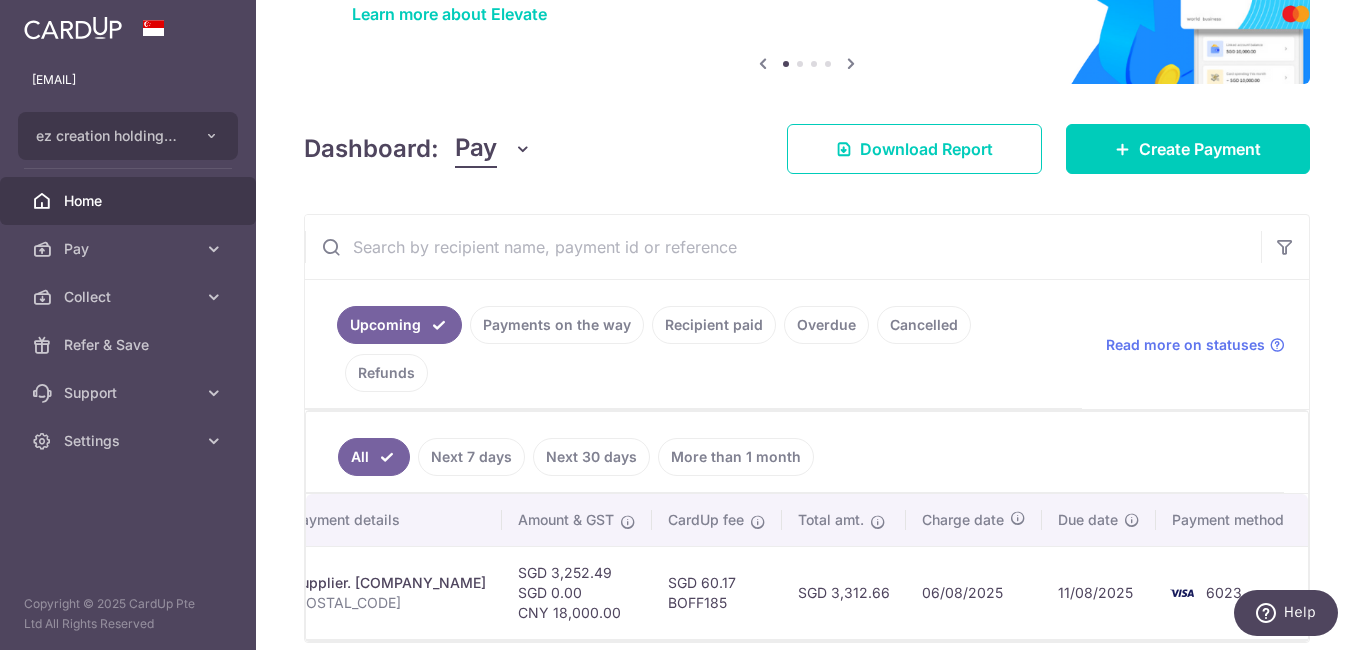 scroll, scrollTop: 0, scrollLeft: 387, axis: horizontal 